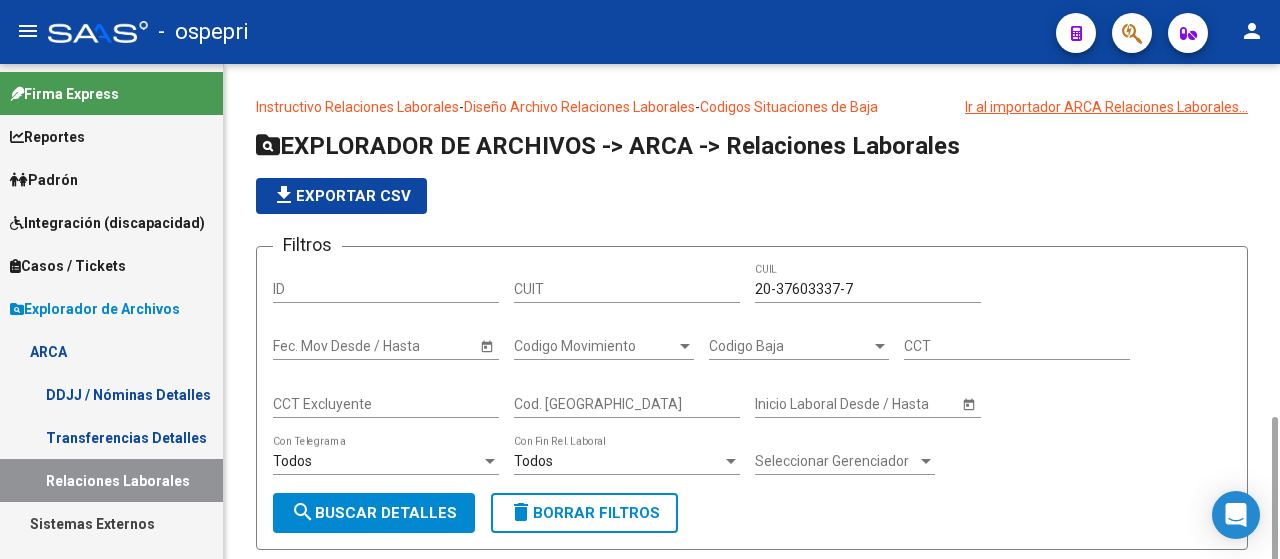 scroll, scrollTop: 0, scrollLeft: 0, axis: both 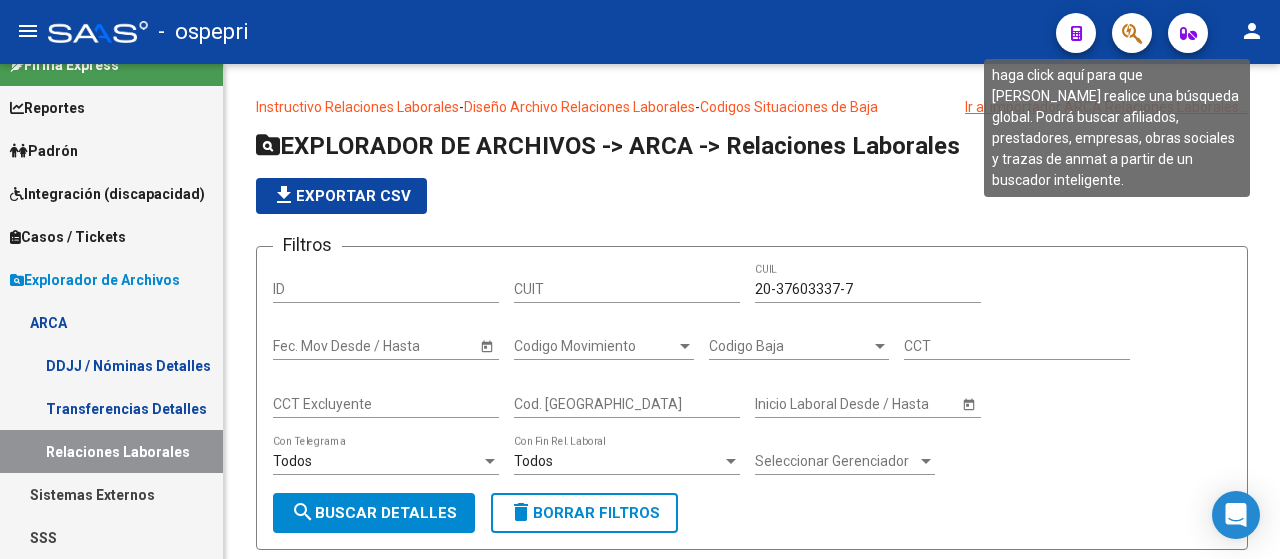 click 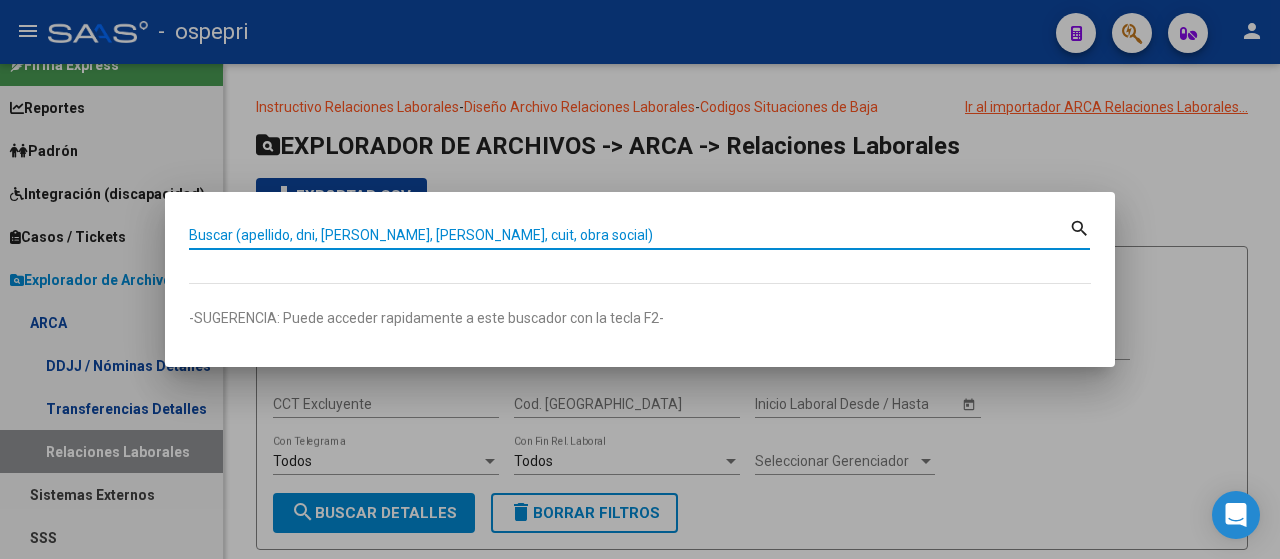 paste on "23069417" 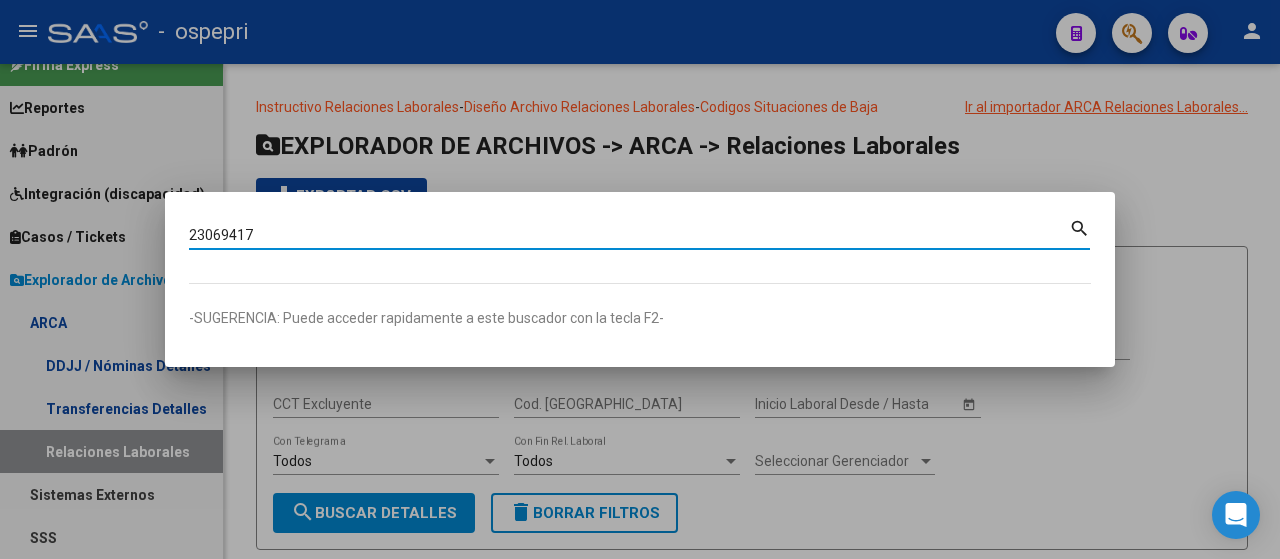 type on "23069417" 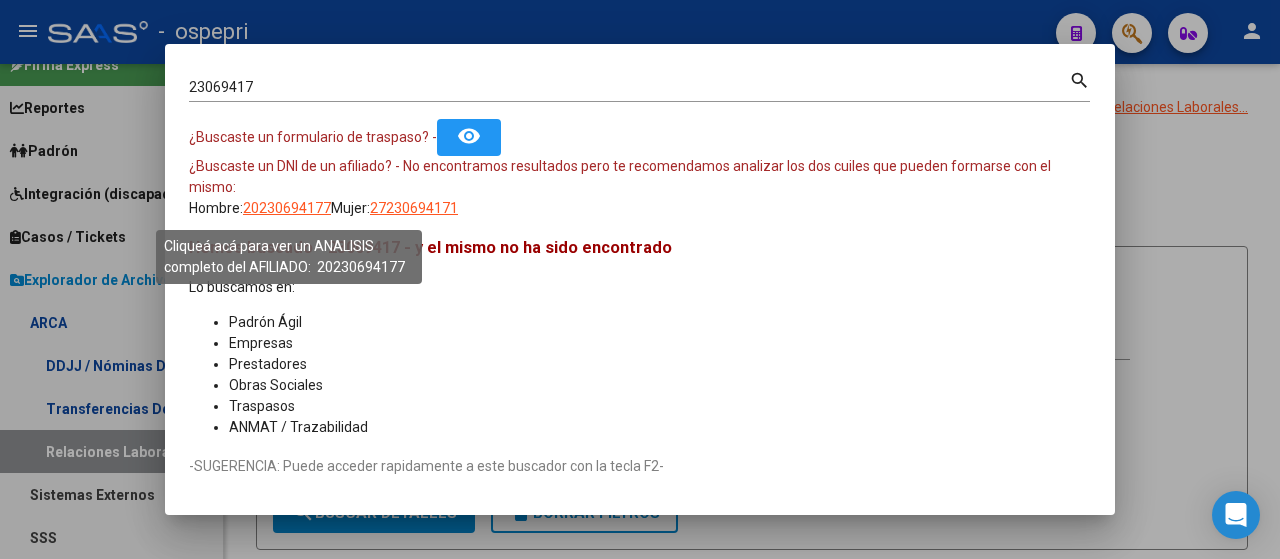 click on "20230694177" at bounding box center (287, 208) 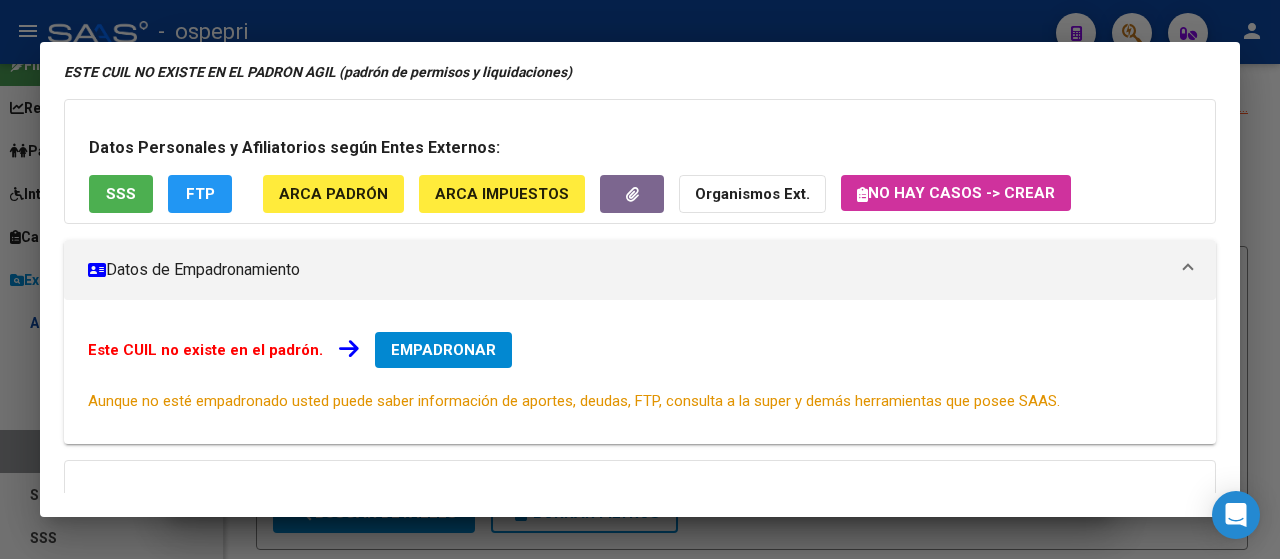 scroll, scrollTop: 356, scrollLeft: 0, axis: vertical 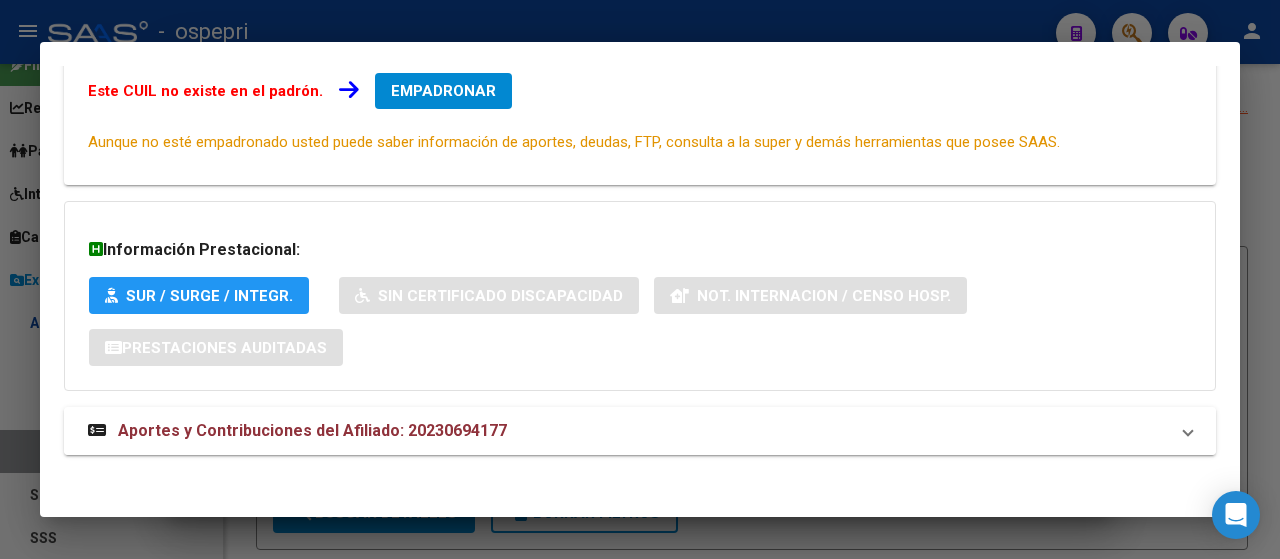 click on "Aportes y Contribuciones del Afiliado: 20230694177" at bounding box center [312, 430] 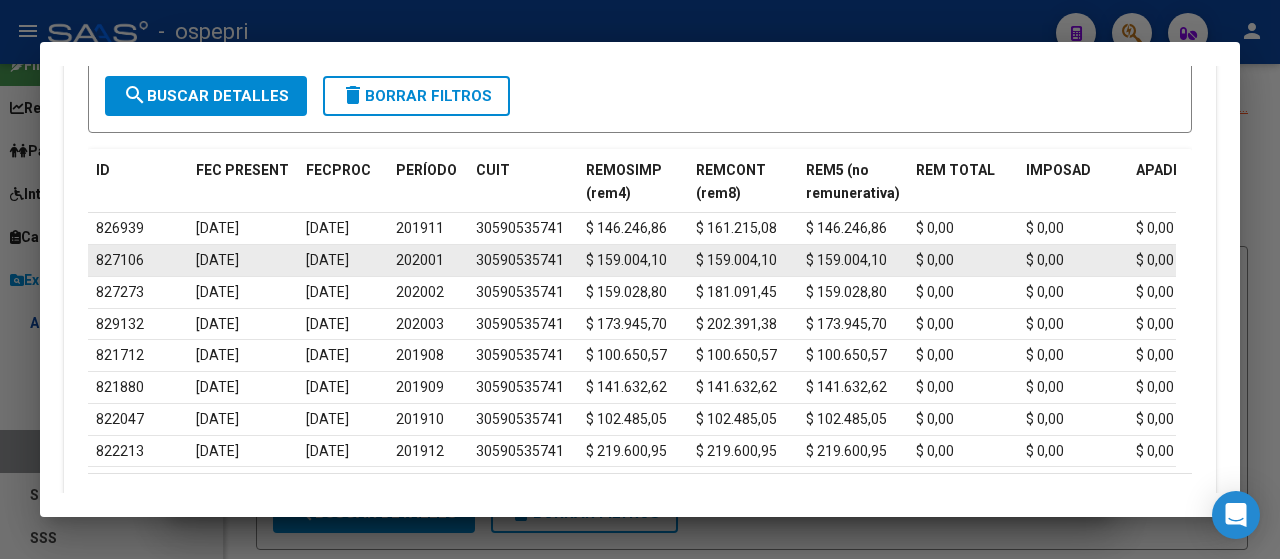 scroll, scrollTop: 1078, scrollLeft: 0, axis: vertical 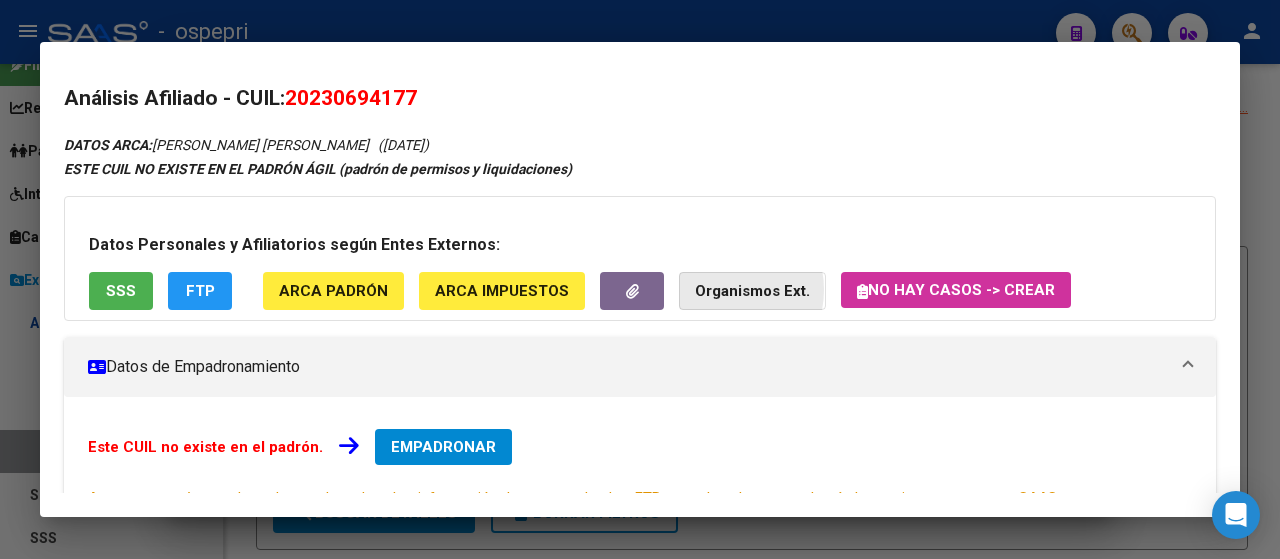 click on "Organismos Ext." 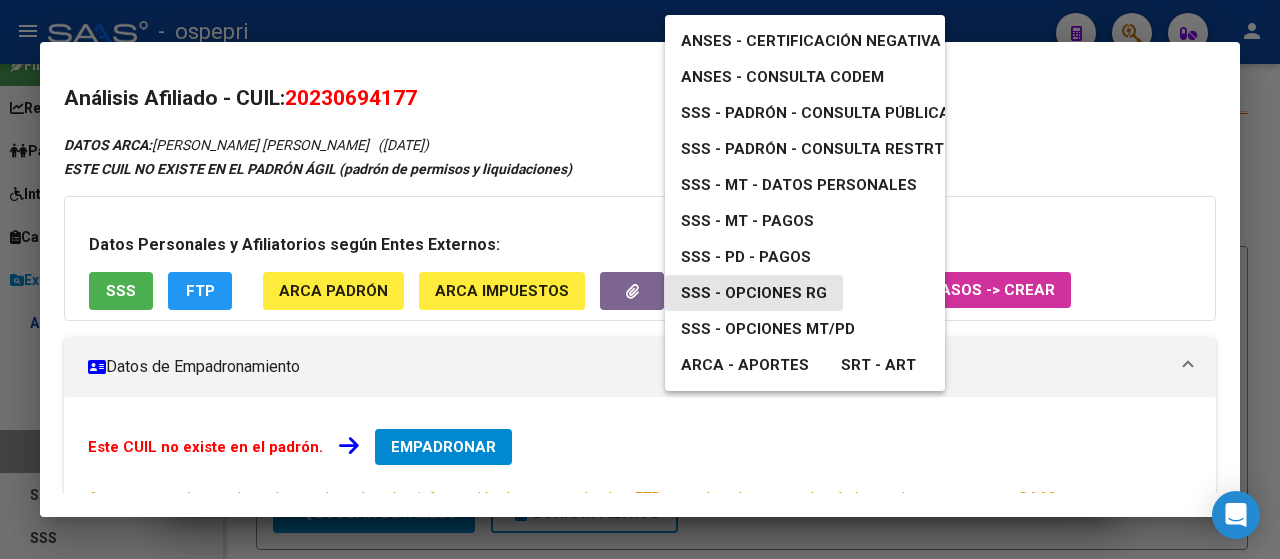 click on "SSS - Opciones RG" at bounding box center [754, 293] 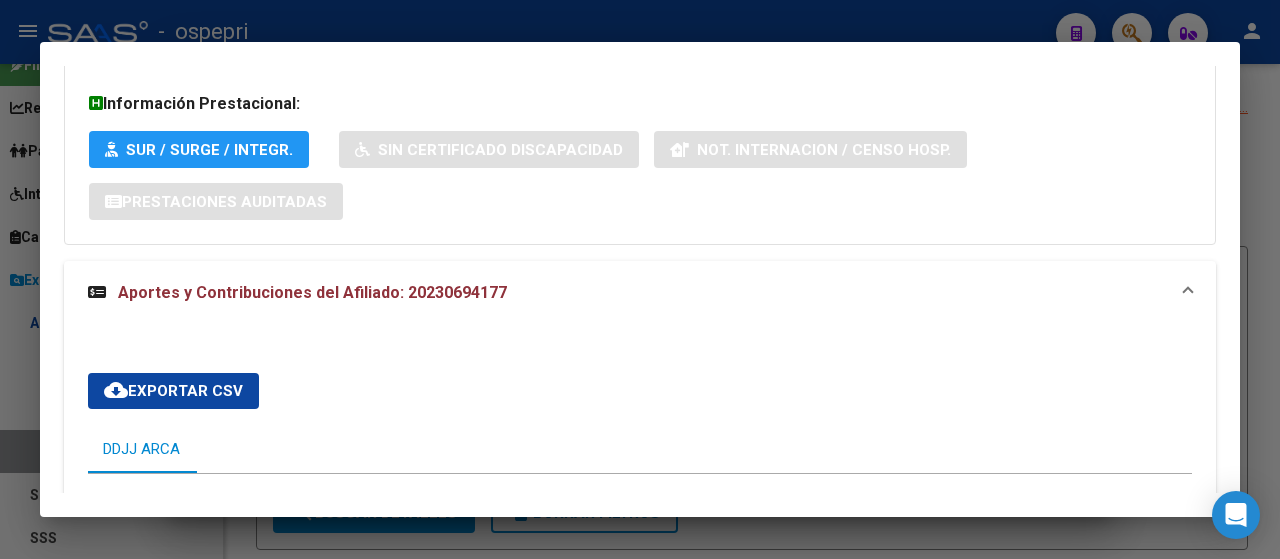 scroll, scrollTop: 478, scrollLeft: 0, axis: vertical 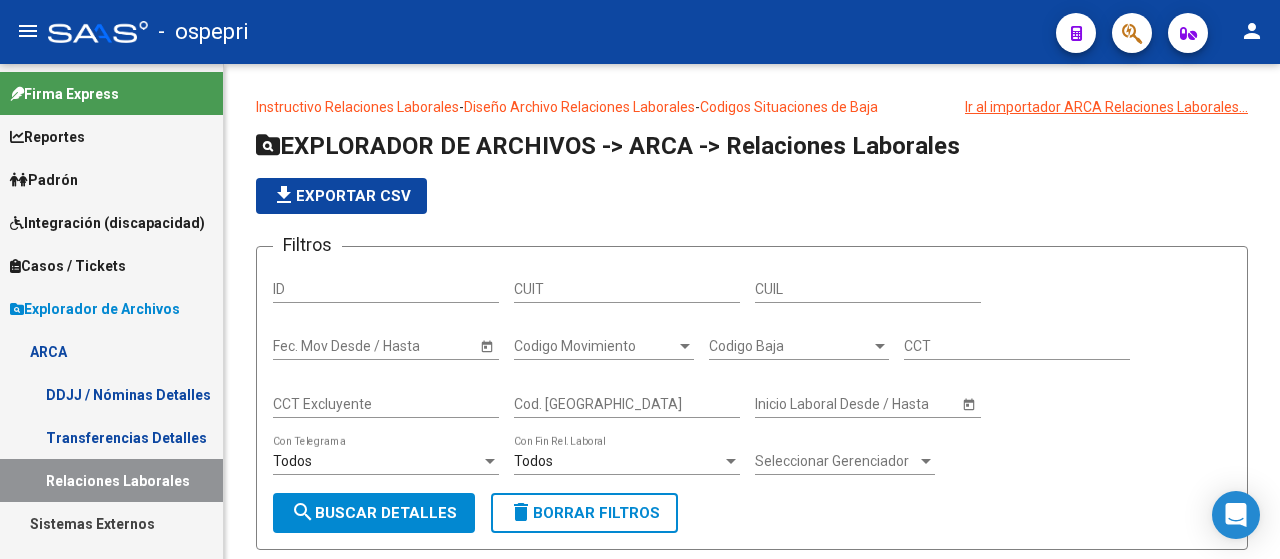 click on "Reportes" at bounding box center [47, 137] 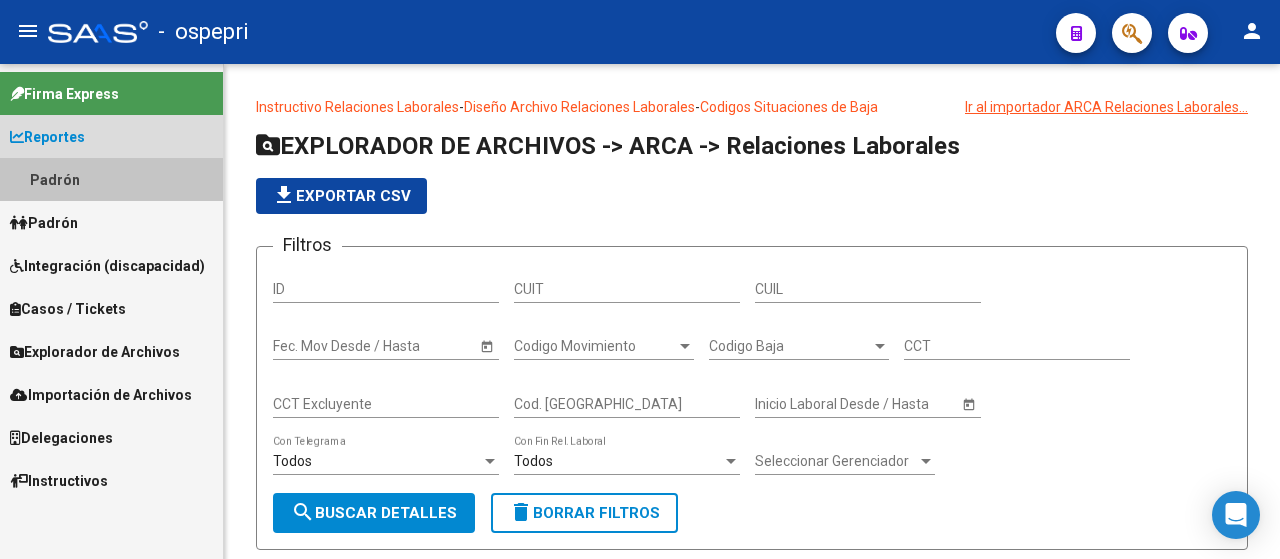 click on "Padrón" at bounding box center [111, 179] 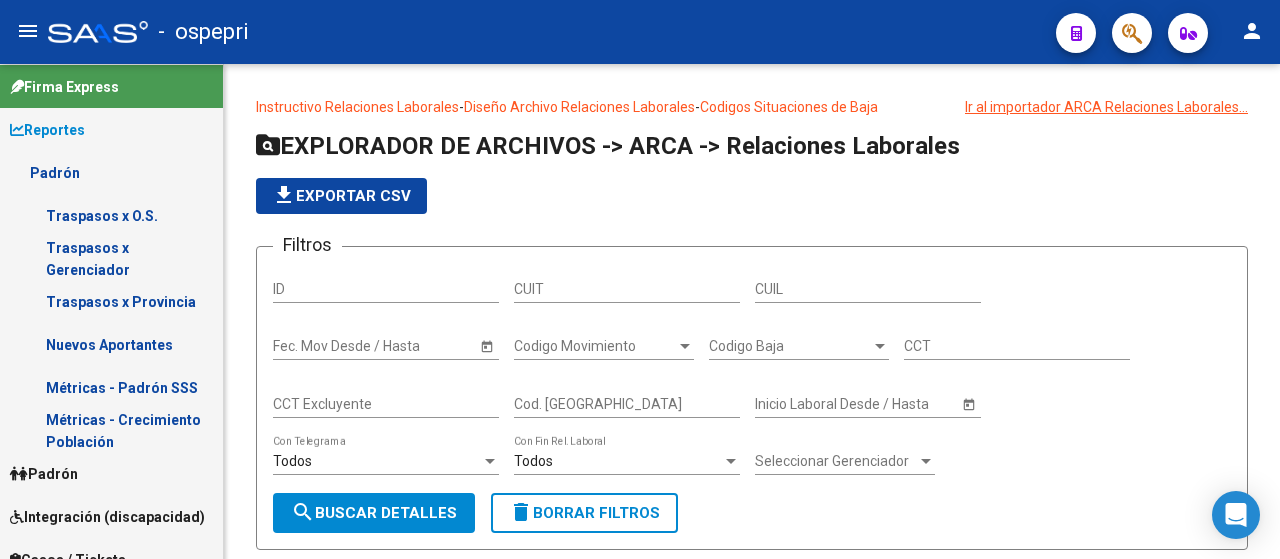 scroll, scrollTop: 0, scrollLeft: 0, axis: both 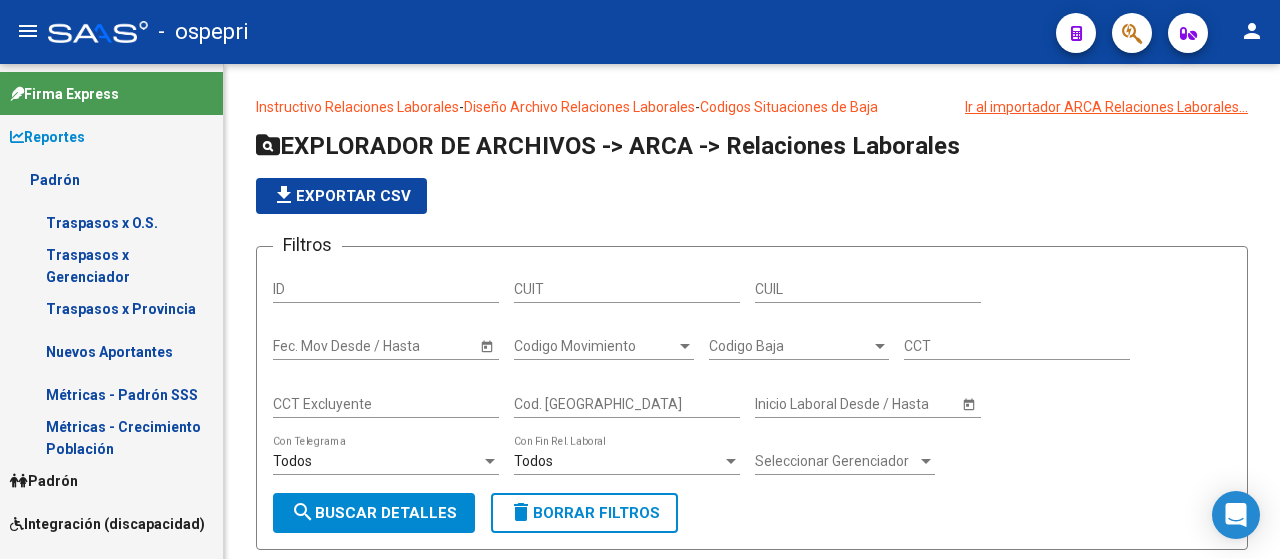 click on "Traspasos x O.S." at bounding box center [111, 222] 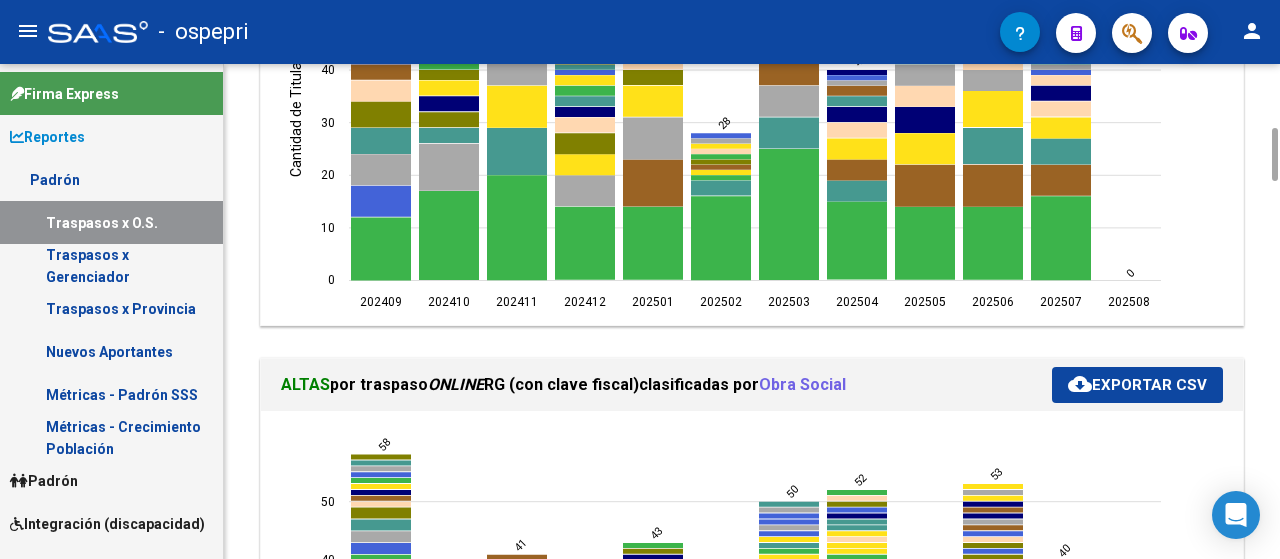 scroll, scrollTop: 0, scrollLeft: 0, axis: both 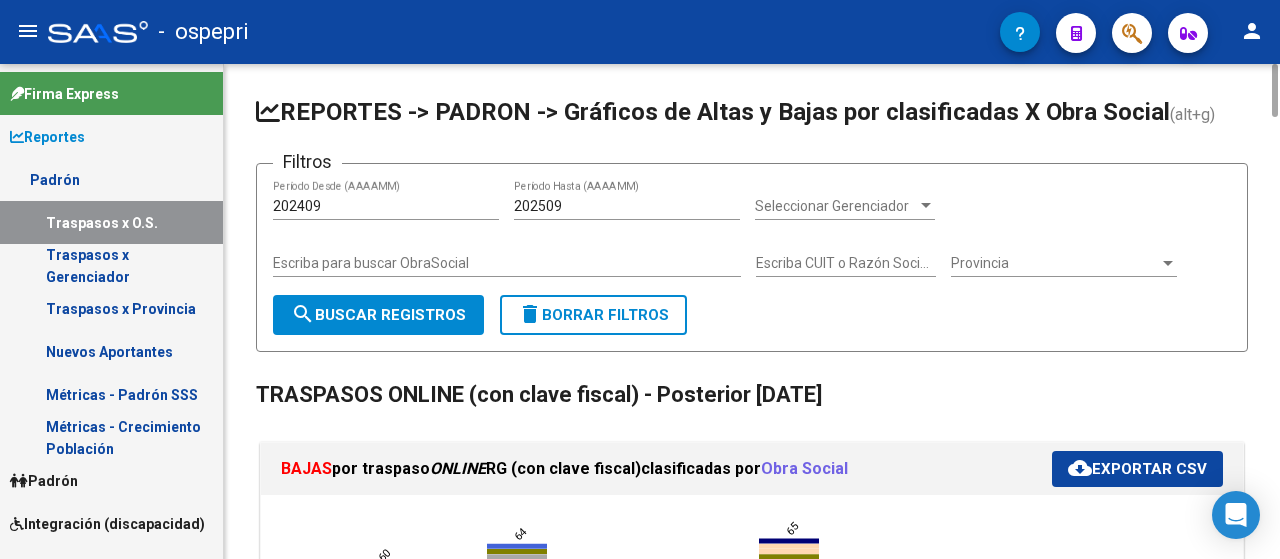 click on "202409" at bounding box center (386, 206) 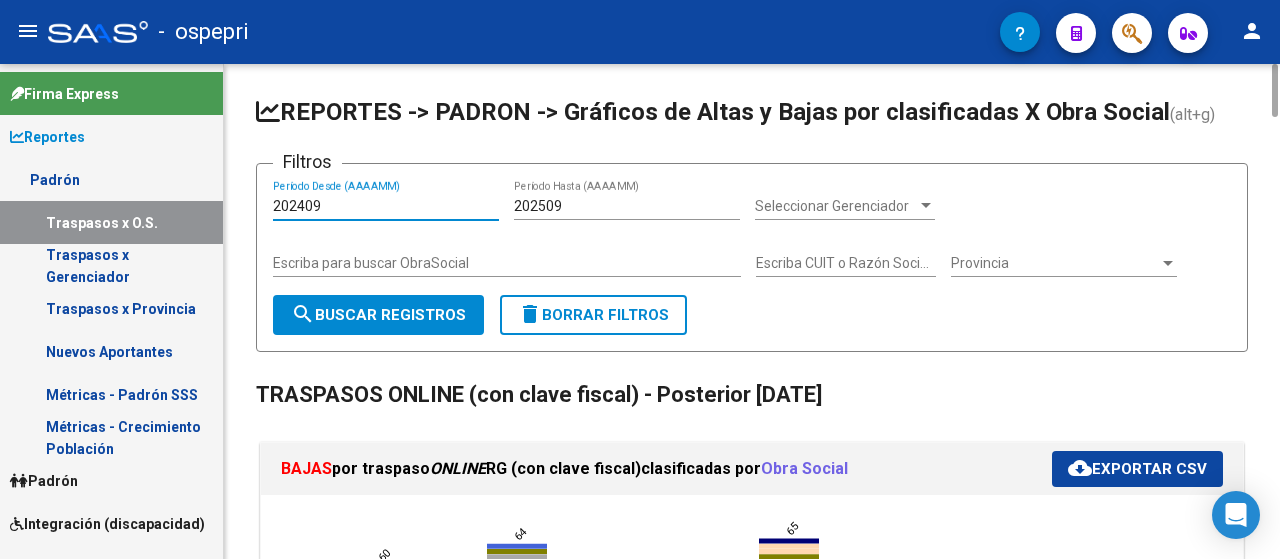 click on "202409" at bounding box center (386, 206) 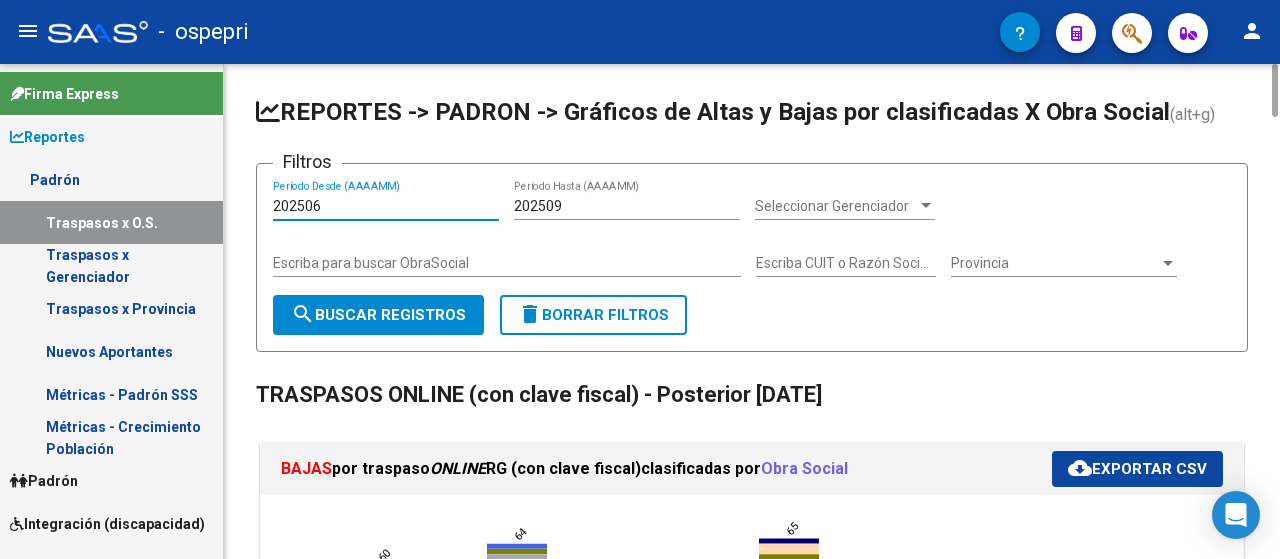 type on "202506" 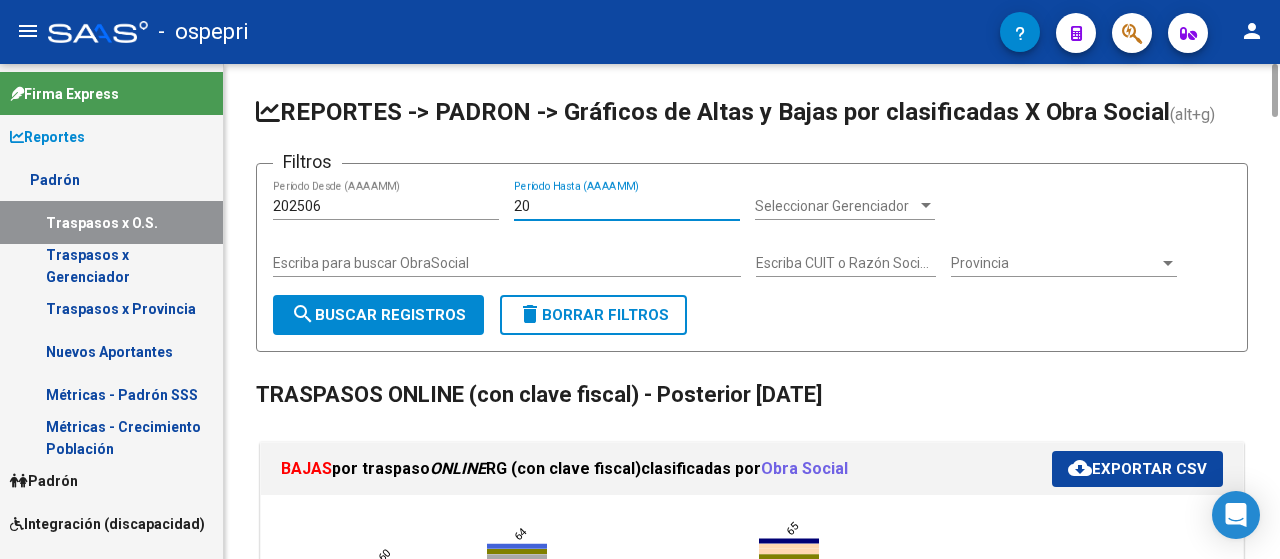 type on "2" 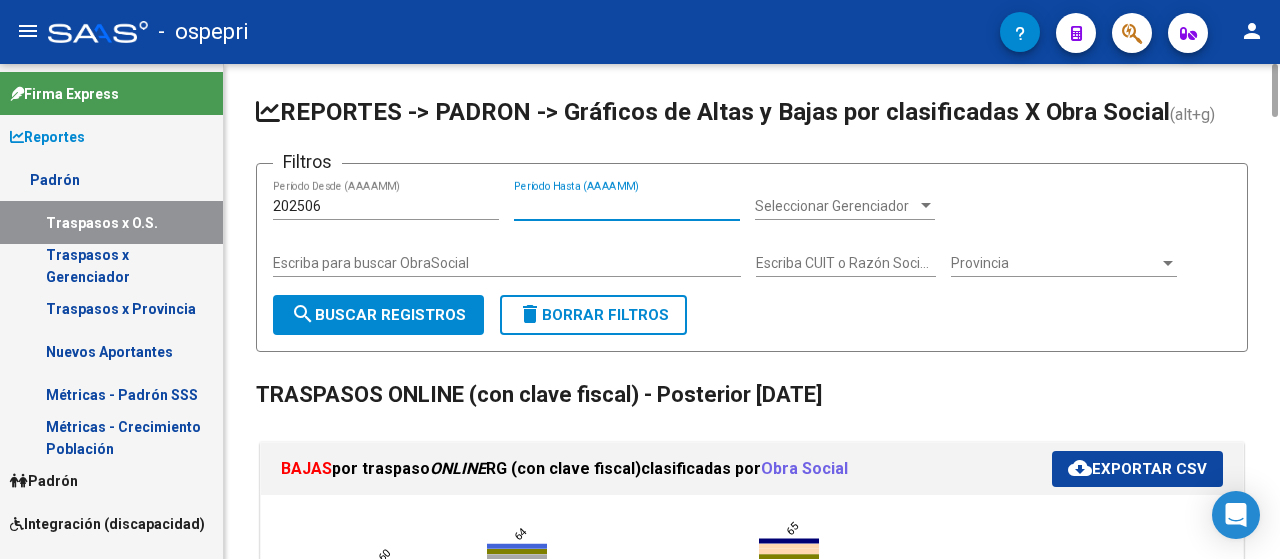 type 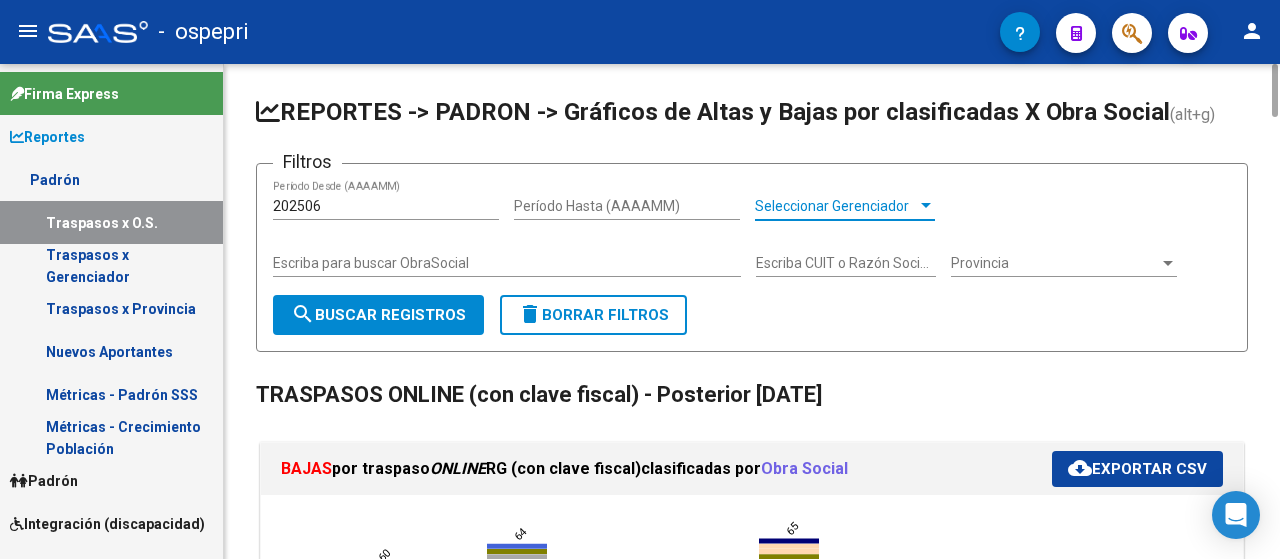 click on "Seleccionar Gerenciador" at bounding box center [836, 206] 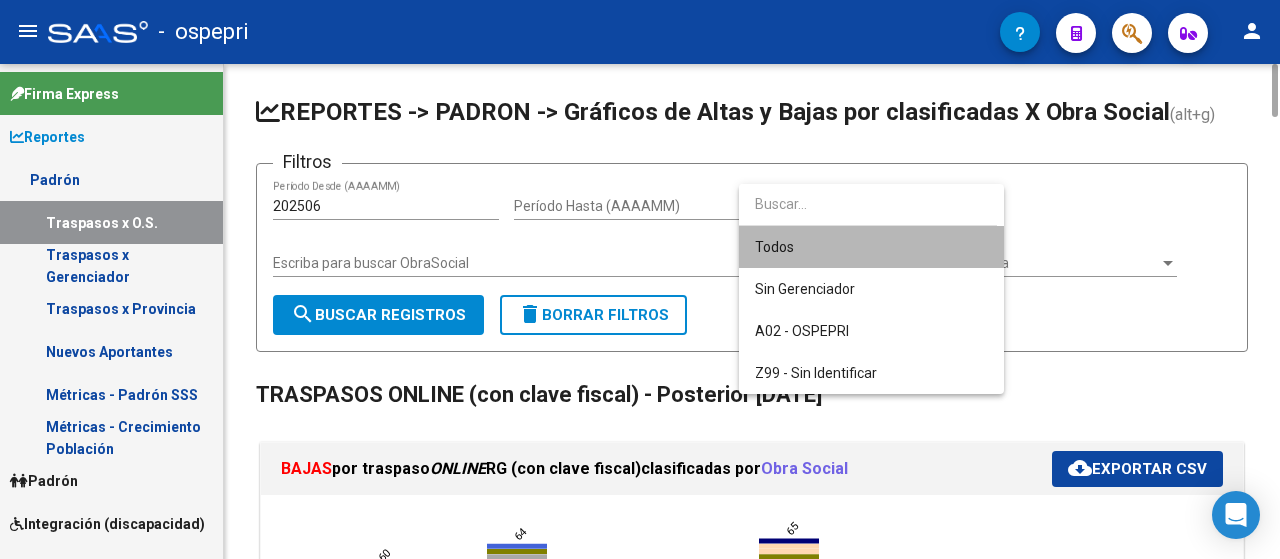drag, startPoint x: 889, startPoint y: 233, endPoint x: 870, endPoint y: 226, distance: 20.248457 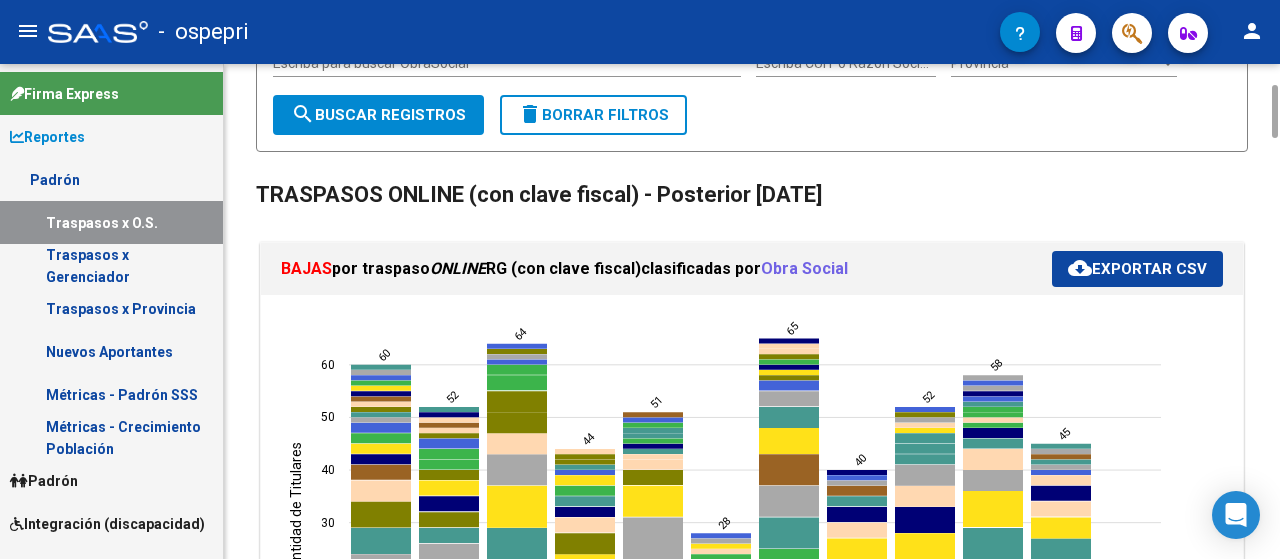 scroll, scrollTop: 0, scrollLeft: 0, axis: both 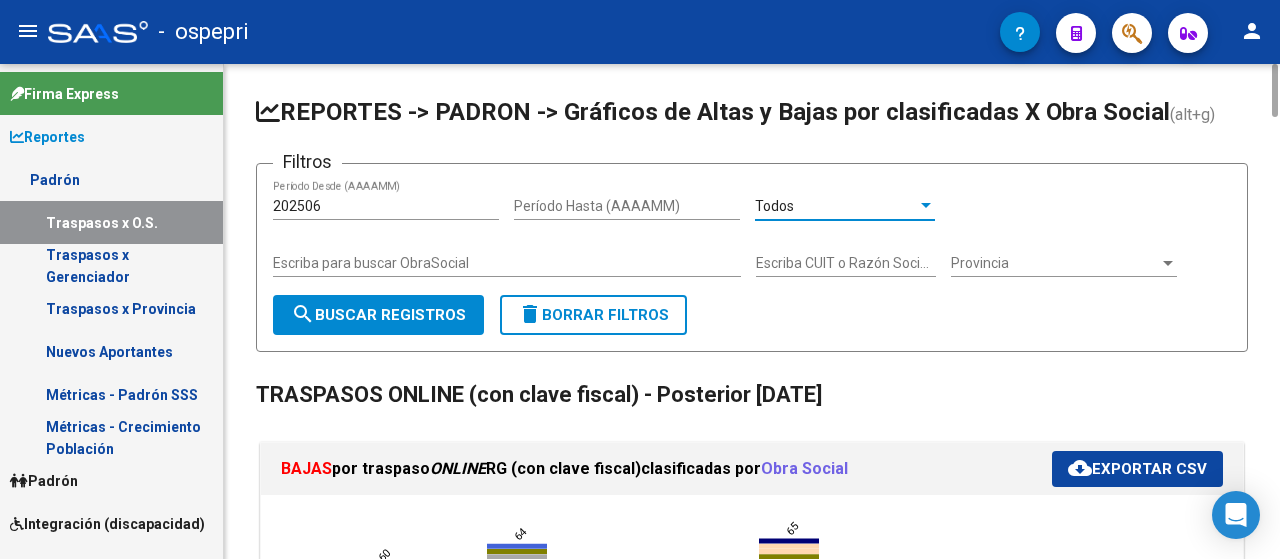 click on "search  Buscar Registros" 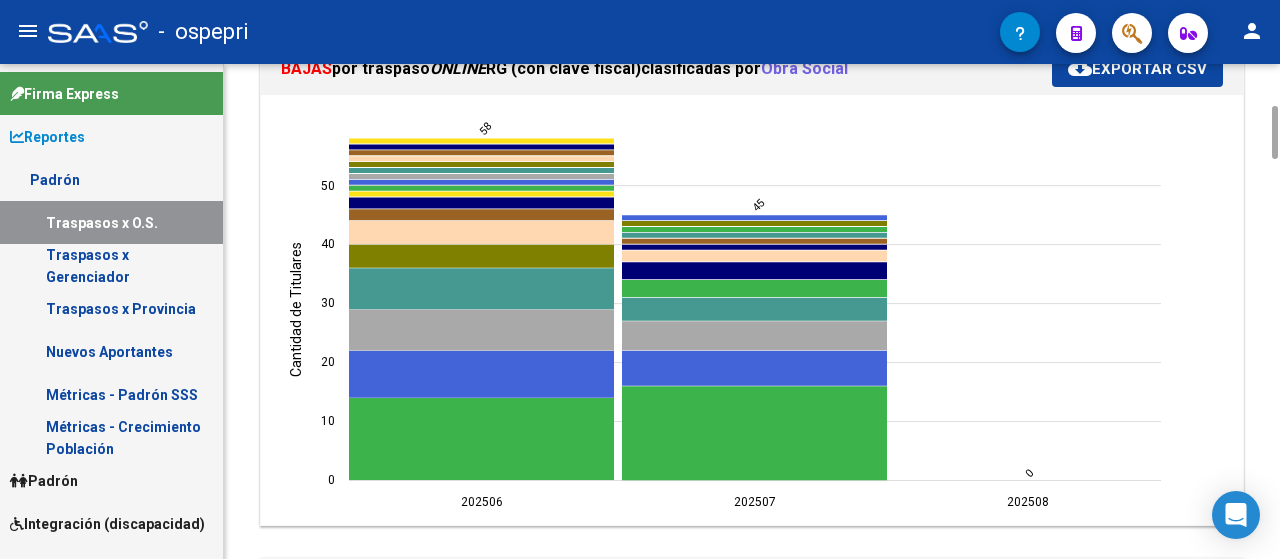 scroll, scrollTop: 0, scrollLeft: 0, axis: both 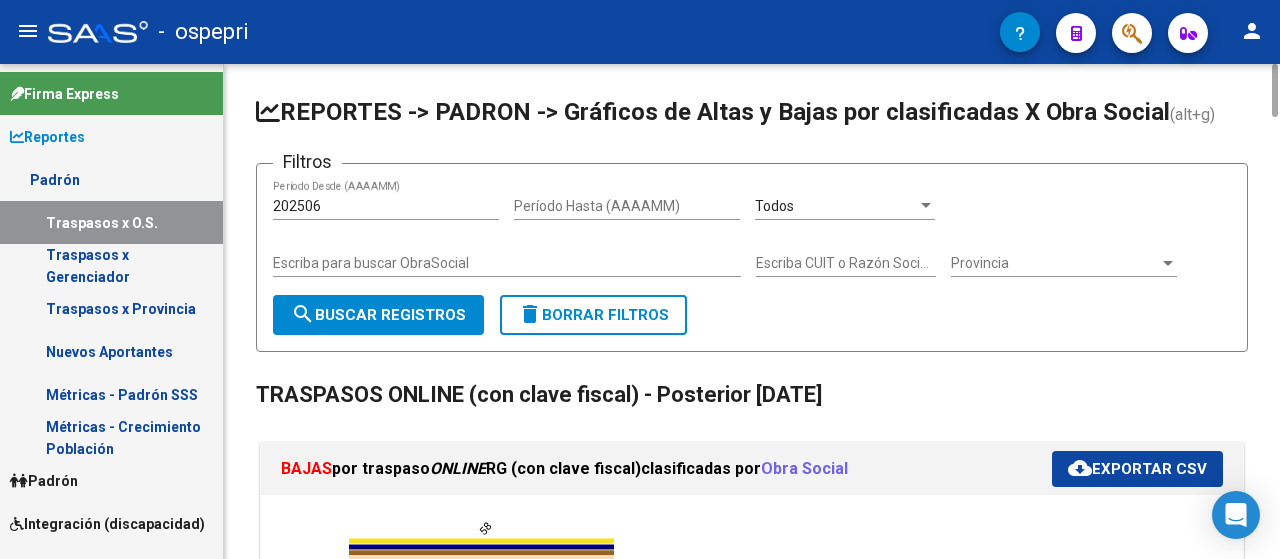 click on "cloud_download  Exportar CSV" 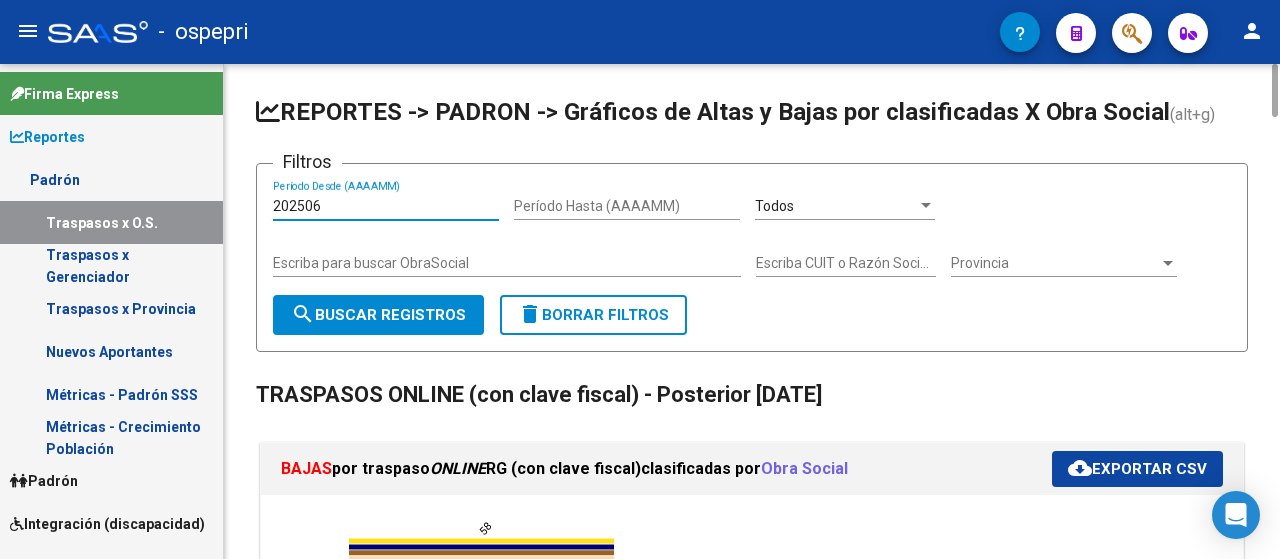 click on "202506" at bounding box center (386, 206) 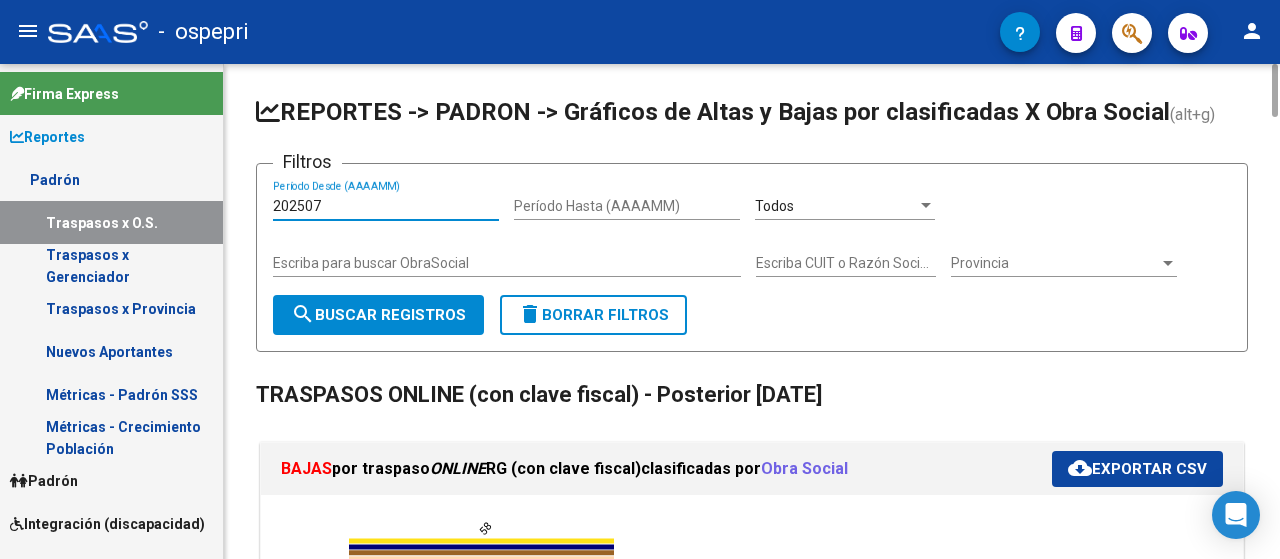 type on "202507" 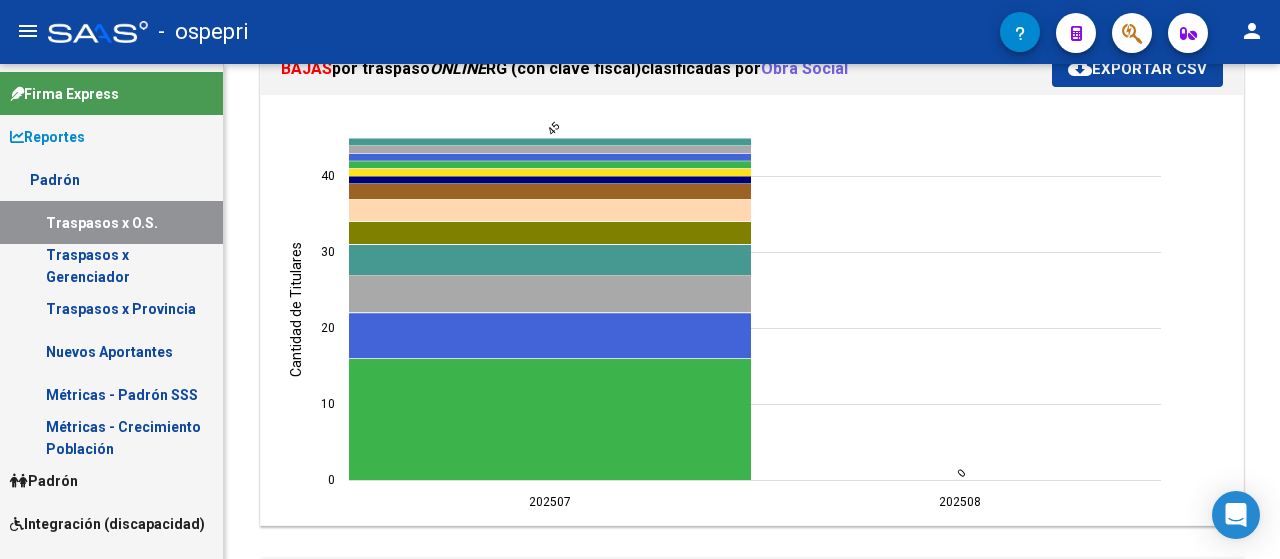 scroll, scrollTop: 0, scrollLeft: 0, axis: both 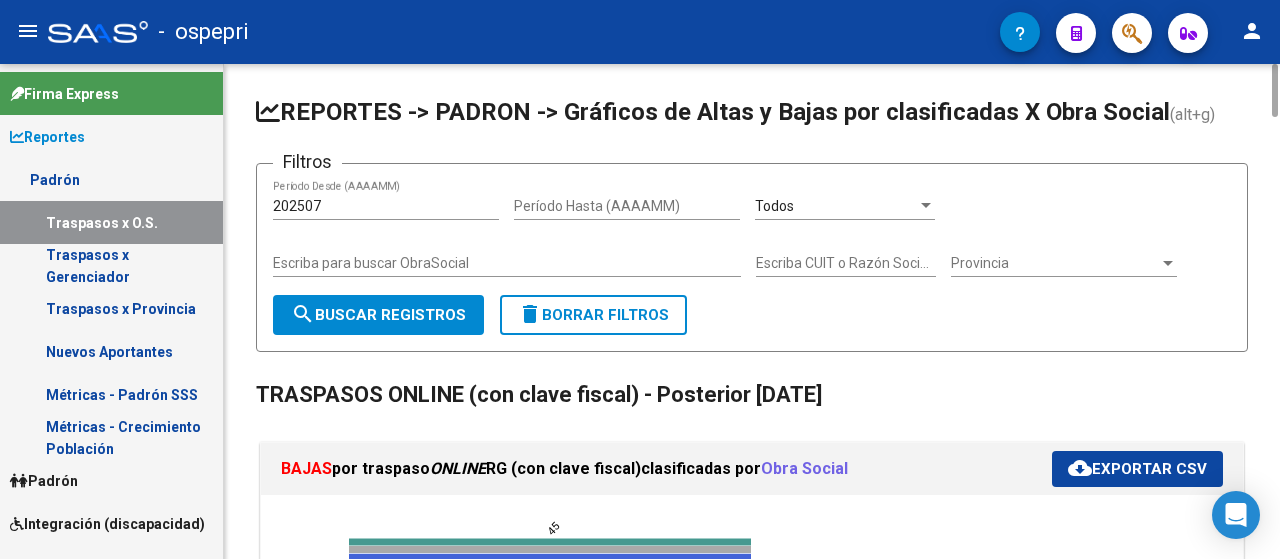 click on "cloud_download  Exportar CSV" 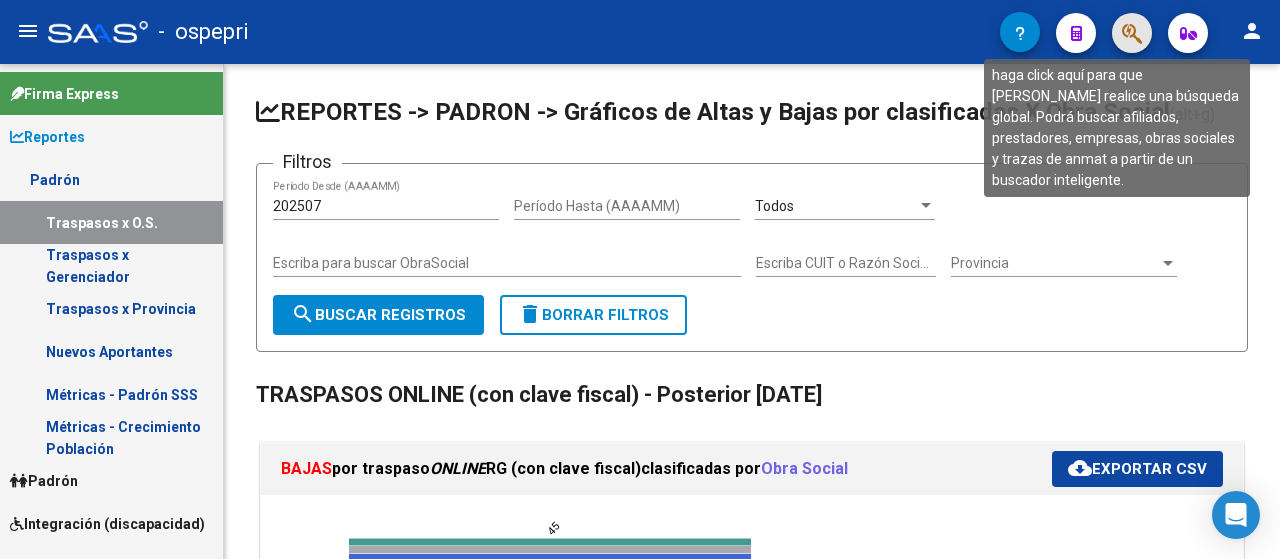 click 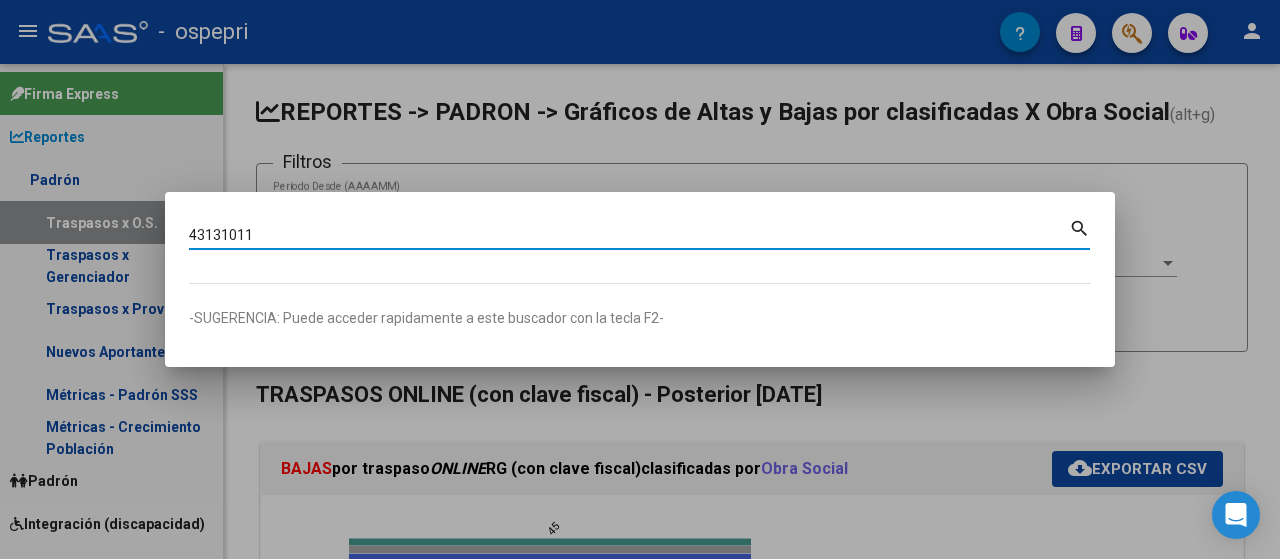 type on "43131011" 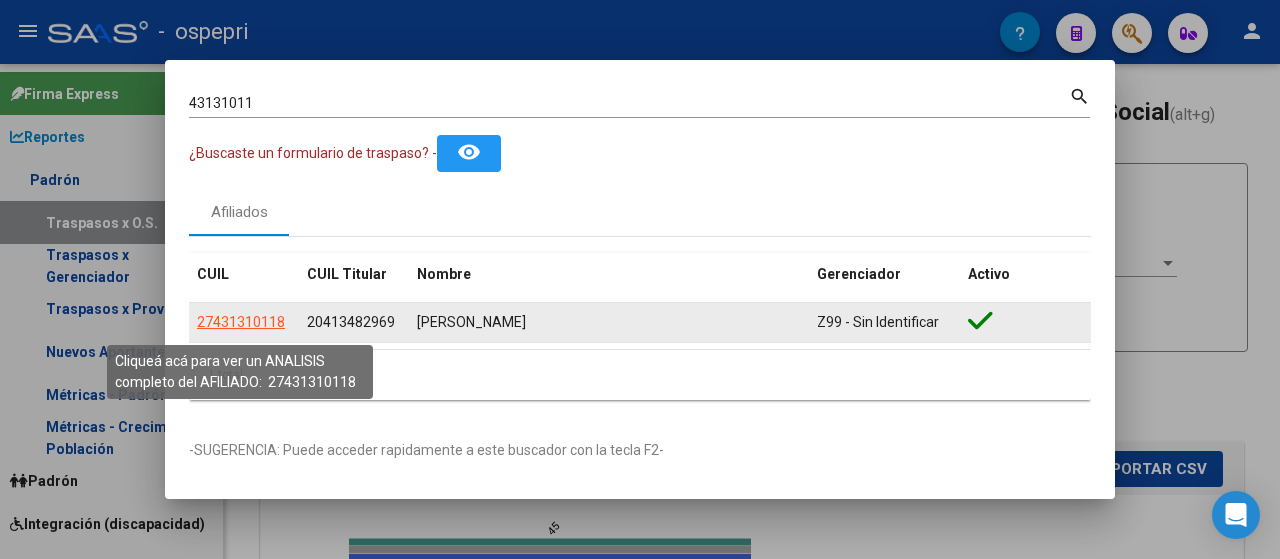 click on "27431310118" 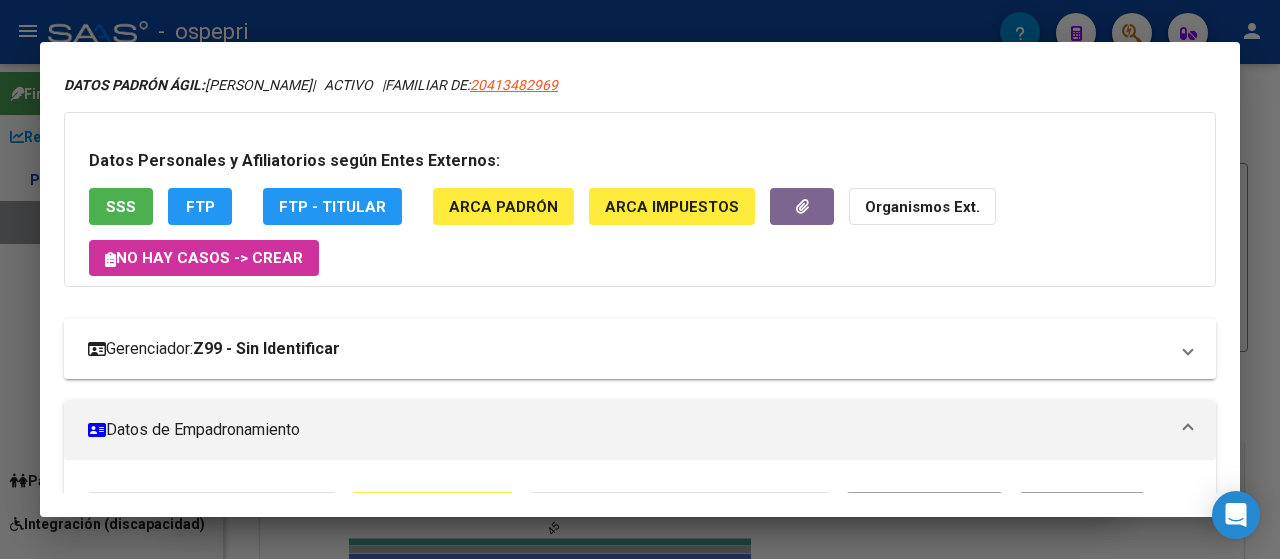 scroll, scrollTop: 0, scrollLeft: 0, axis: both 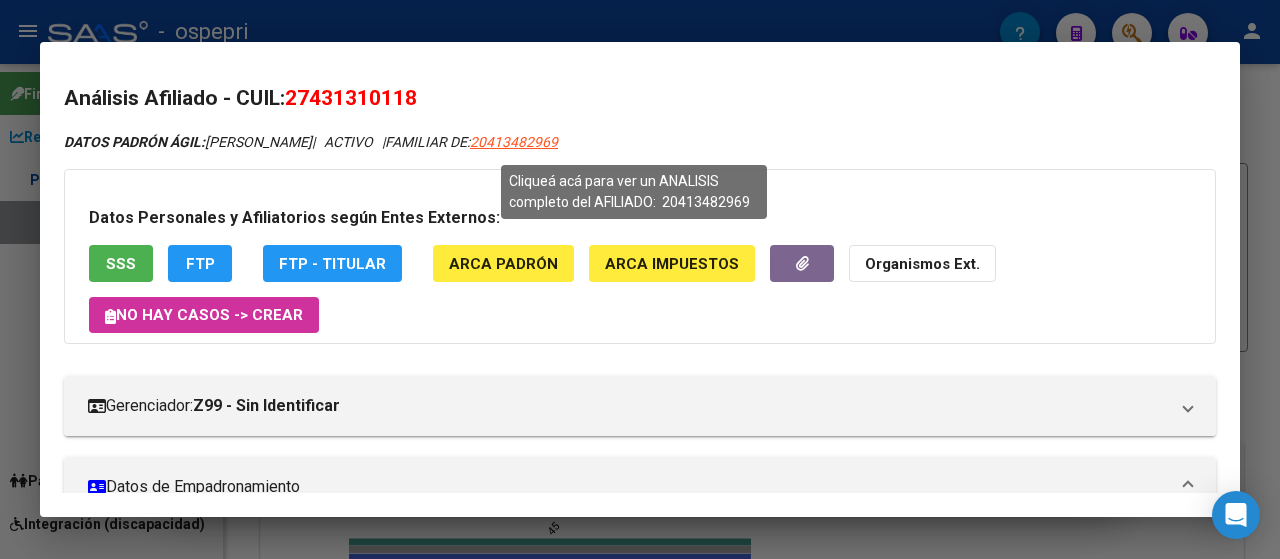 click on "20413482969" at bounding box center [514, 142] 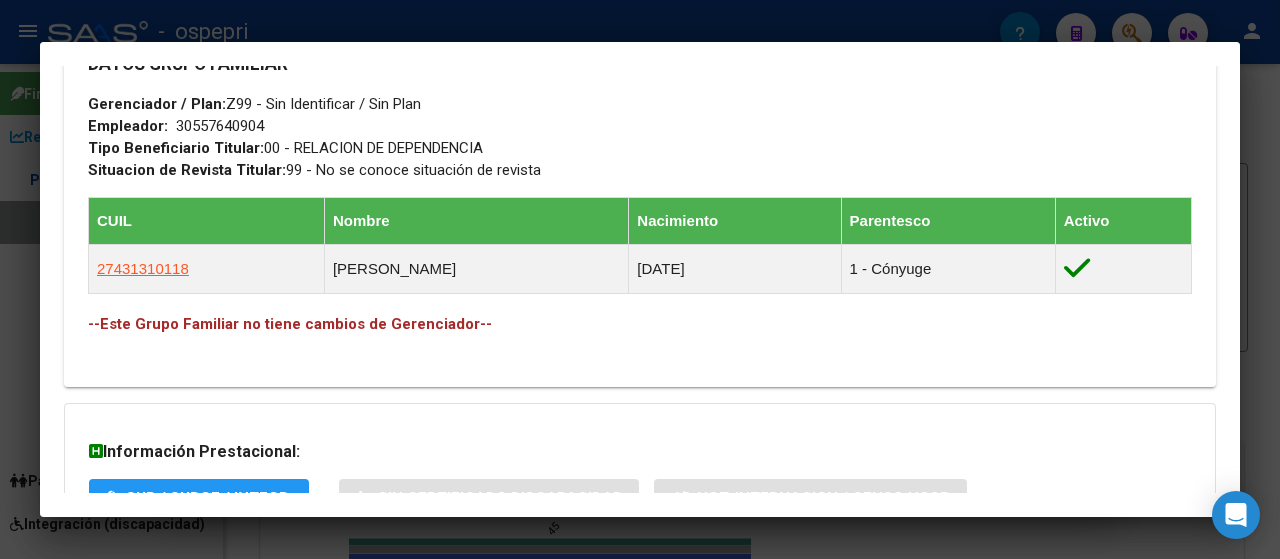 scroll, scrollTop: 866, scrollLeft: 0, axis: vertical 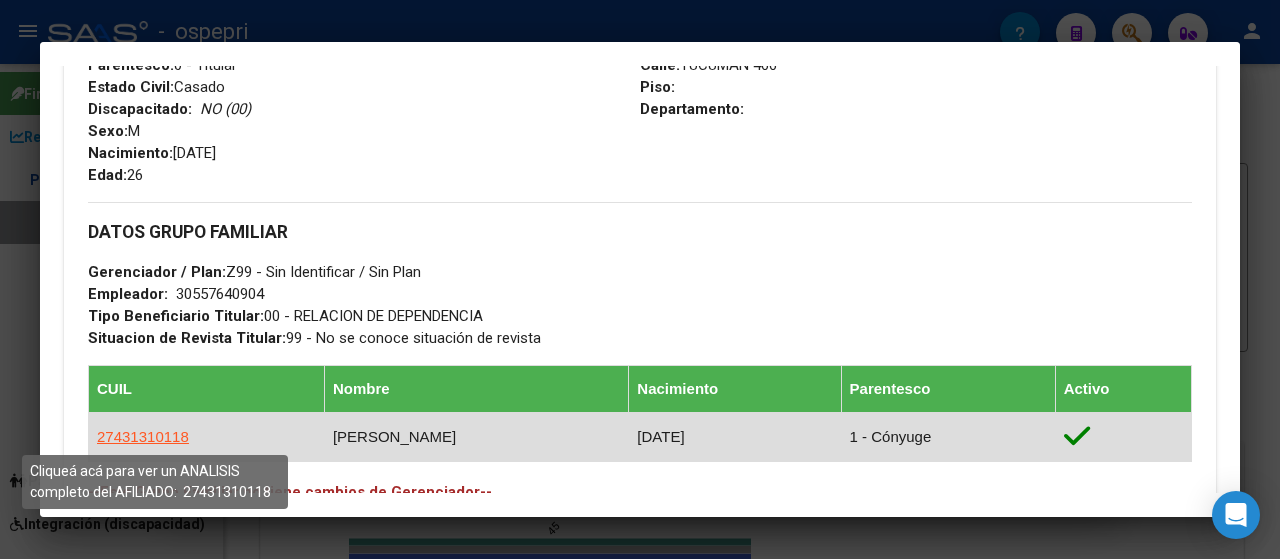 click on "27431310118" at bounding box center (143, 436) 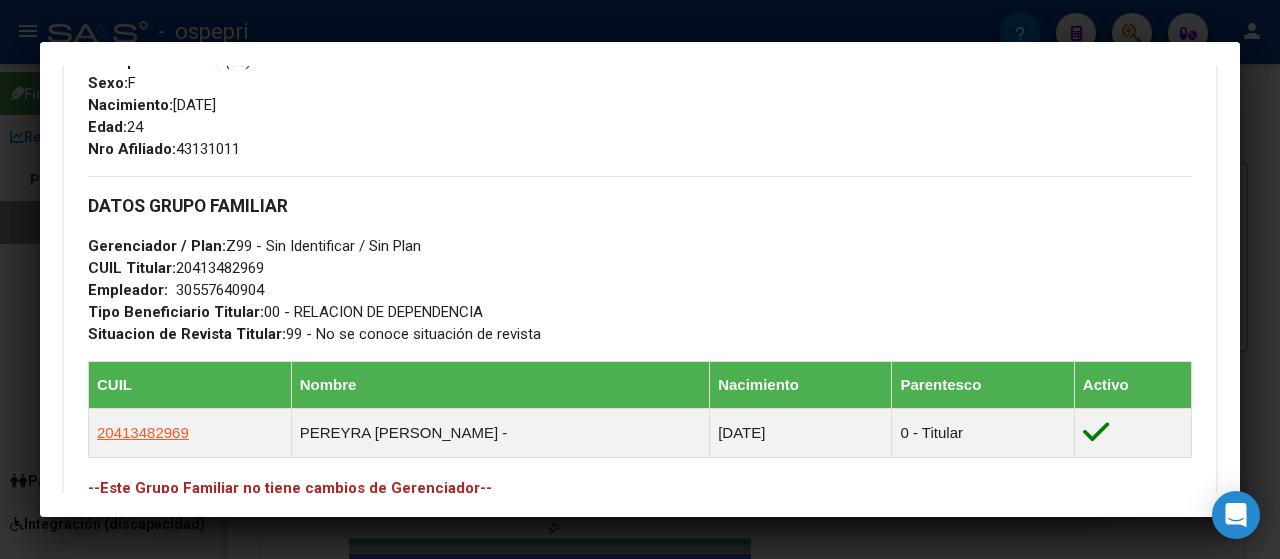 scroll, scrollTop: 823, scrollLeft: 0, axis: vertical 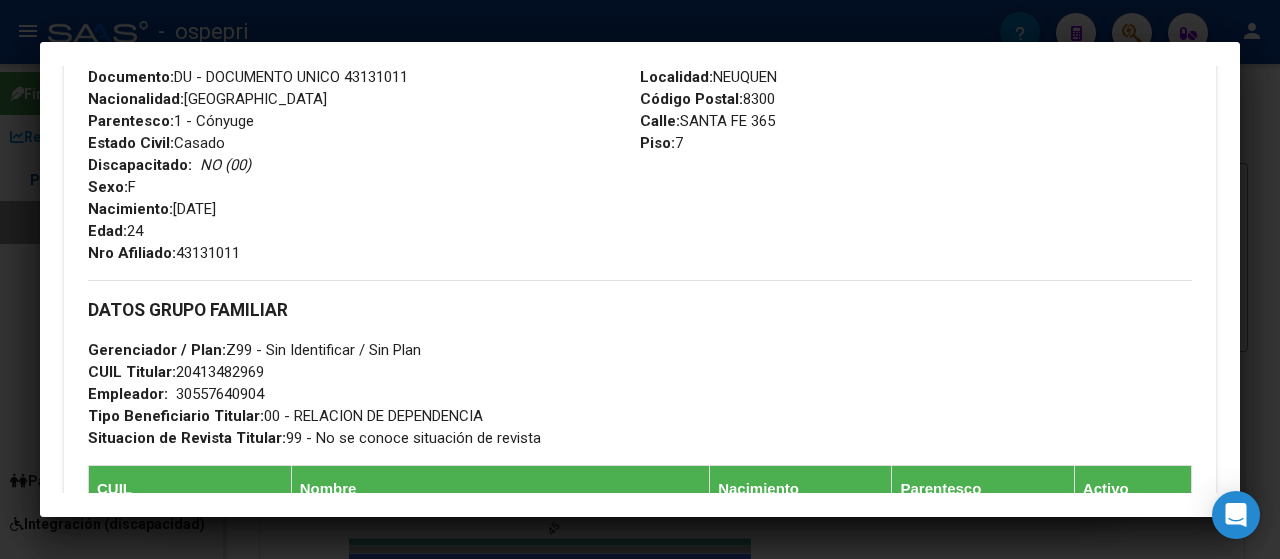 click at bounding box center [640, 279] 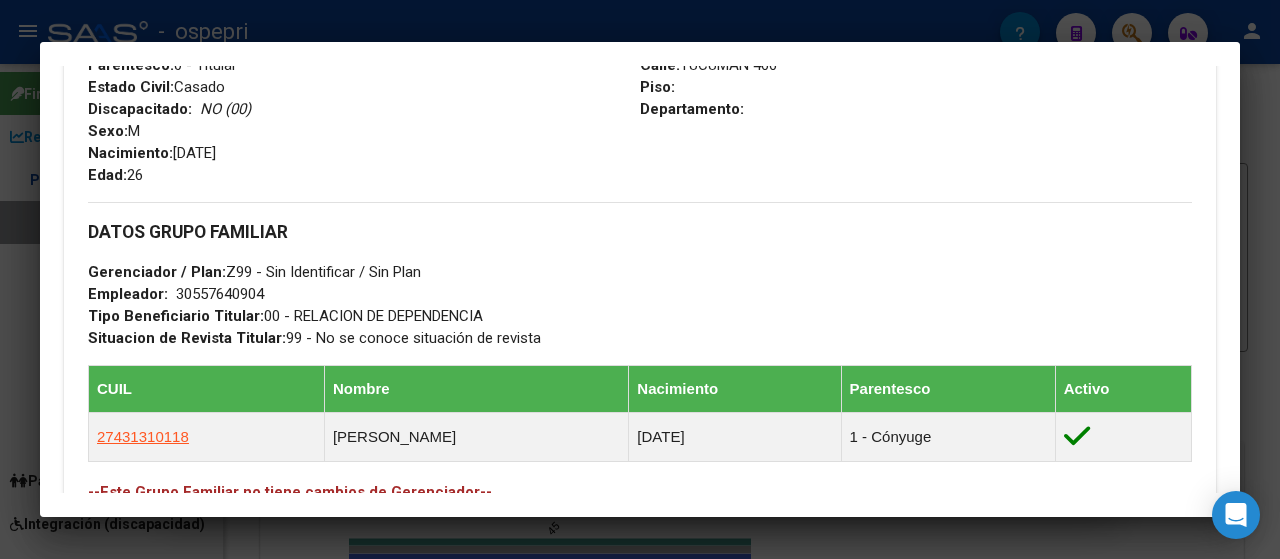 click at bounding box center [640, 279] 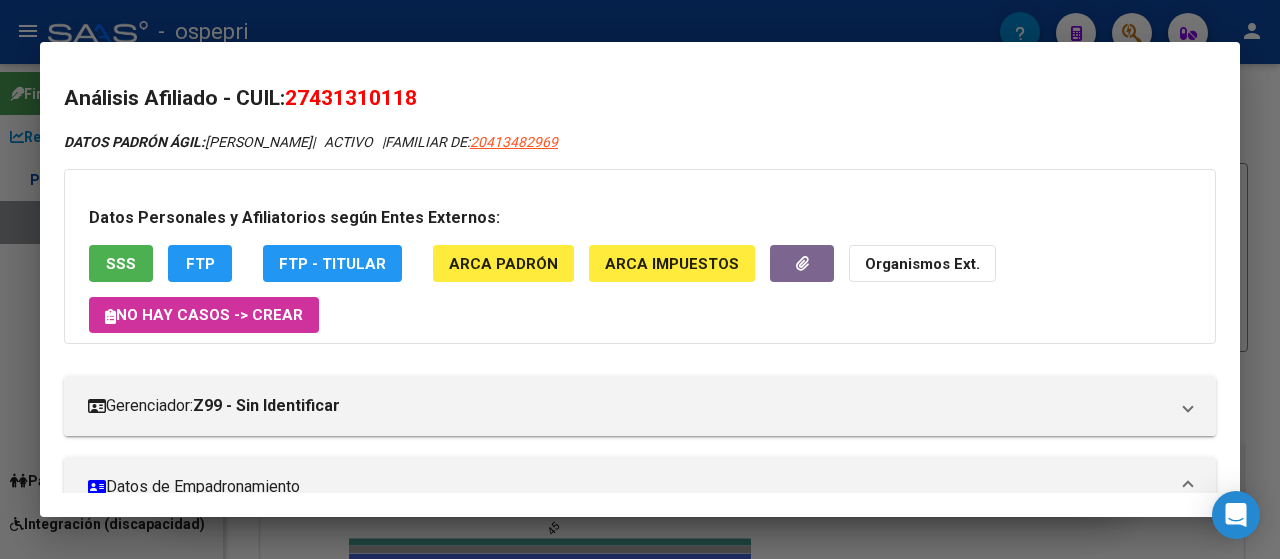 click at bounding box center [640, 279] 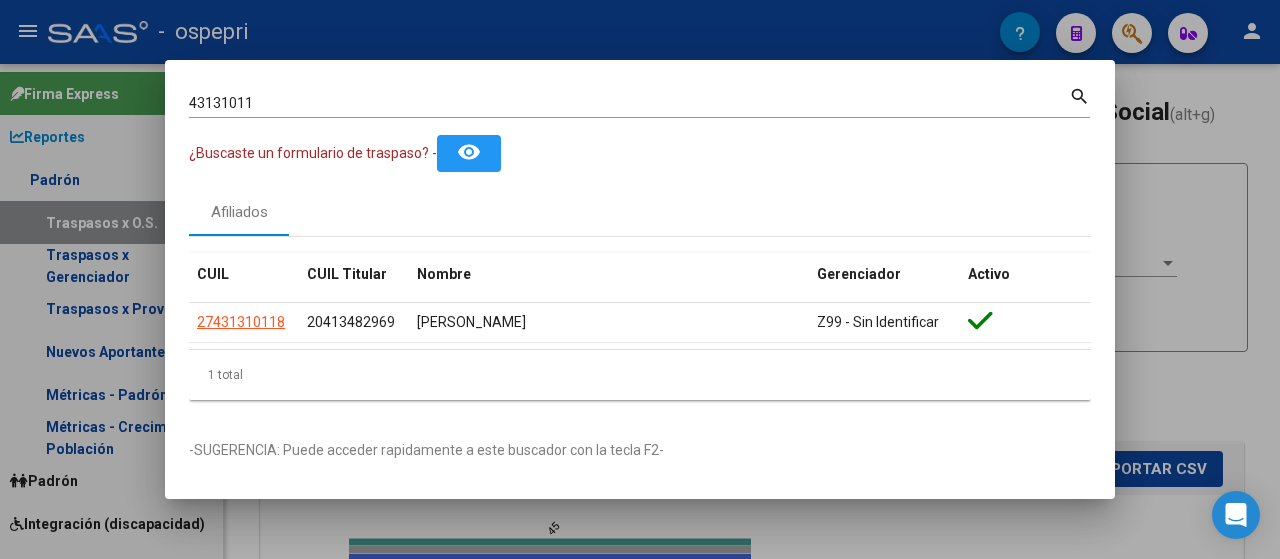 click at bounding box center (640, 279) 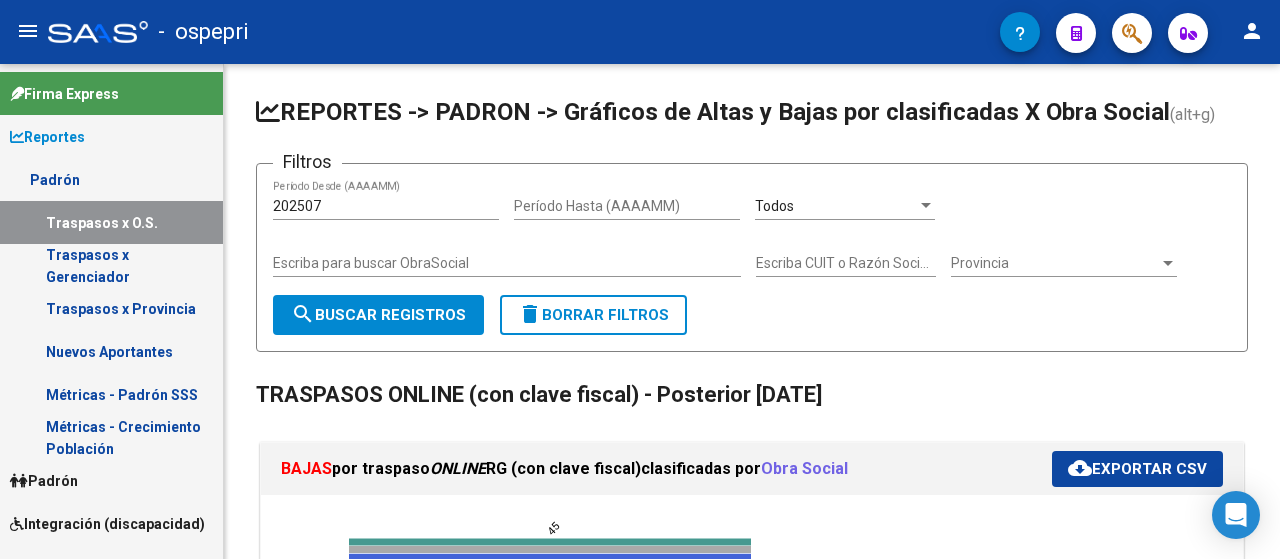 scroll, scrollTop: 200, scrollLeft: 0, axis: vertical 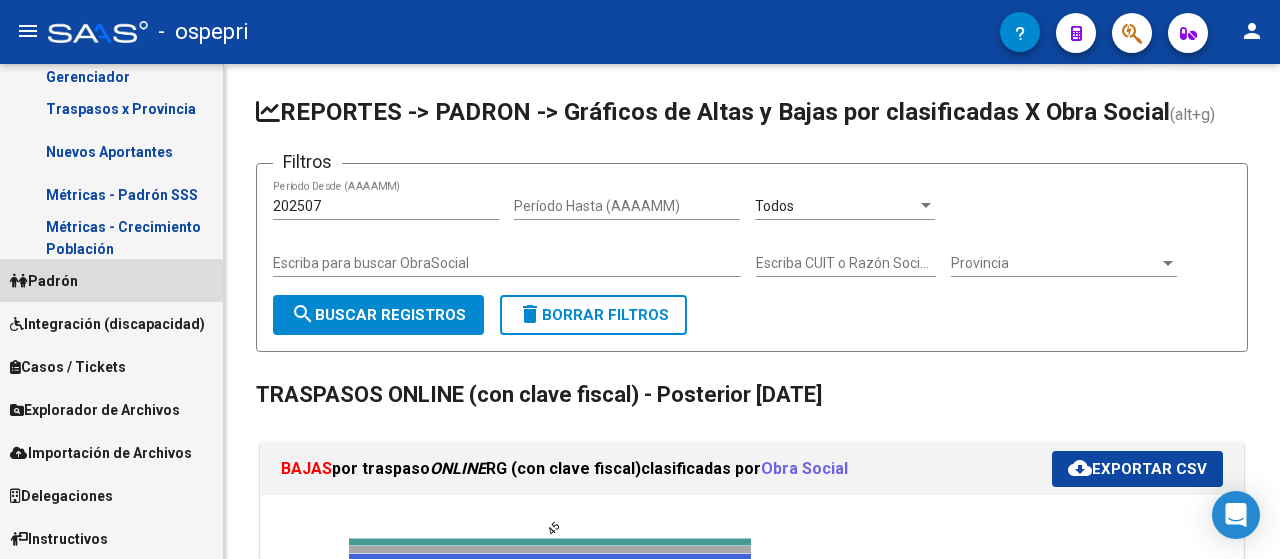 click on "Padrón" at bounding box center (111, 280) 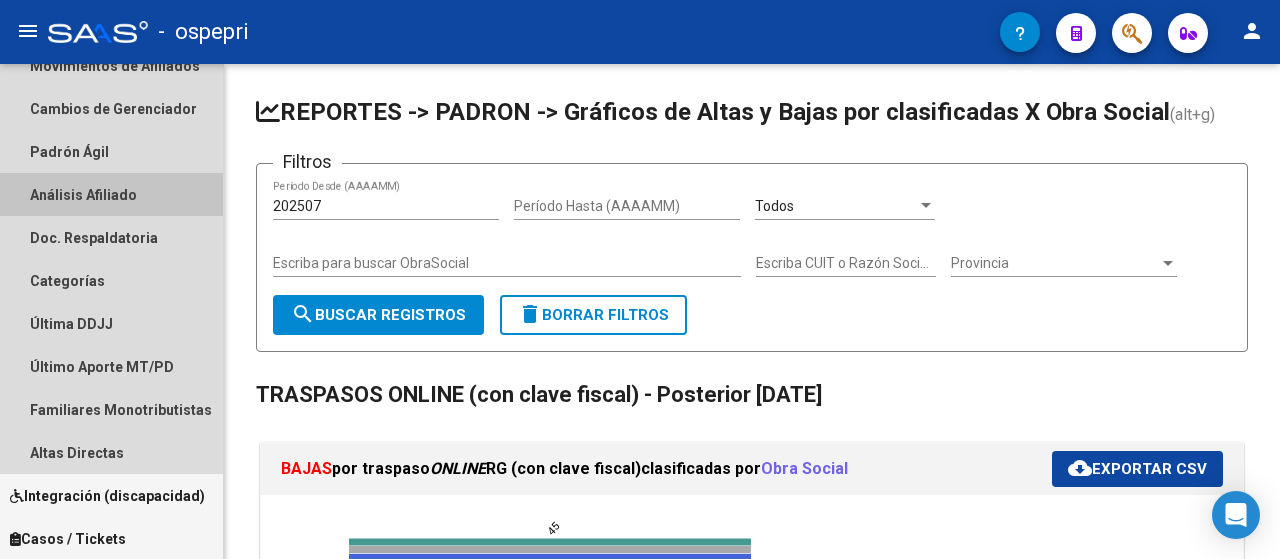 click on "Análisis Afiliado" at bounding box center (111, 194) 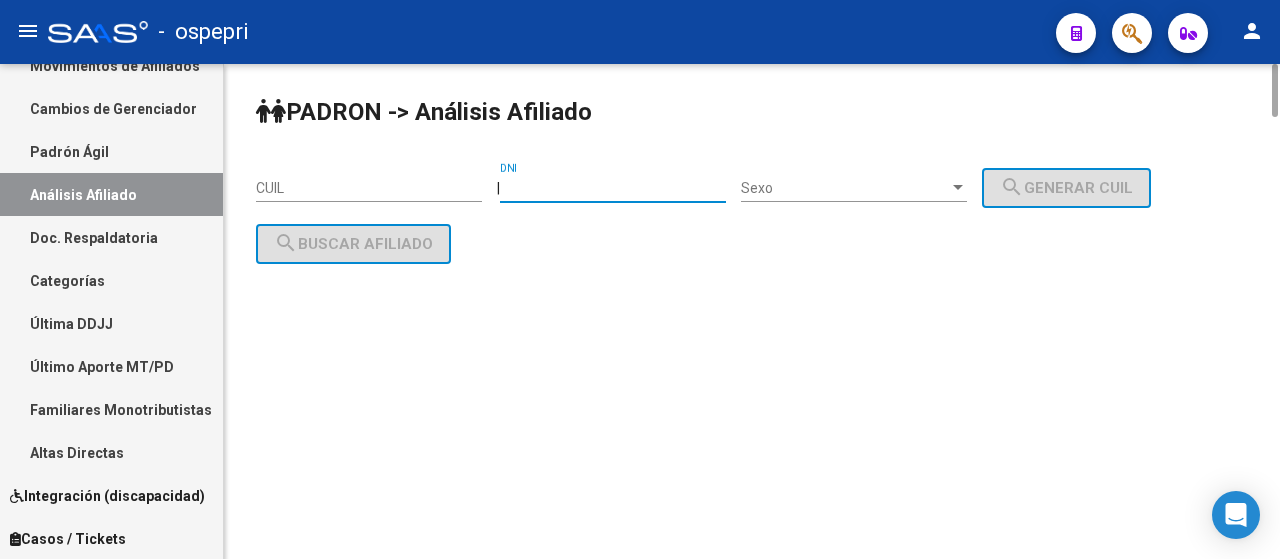 click on "DNI" at bounding box center [613, 188] 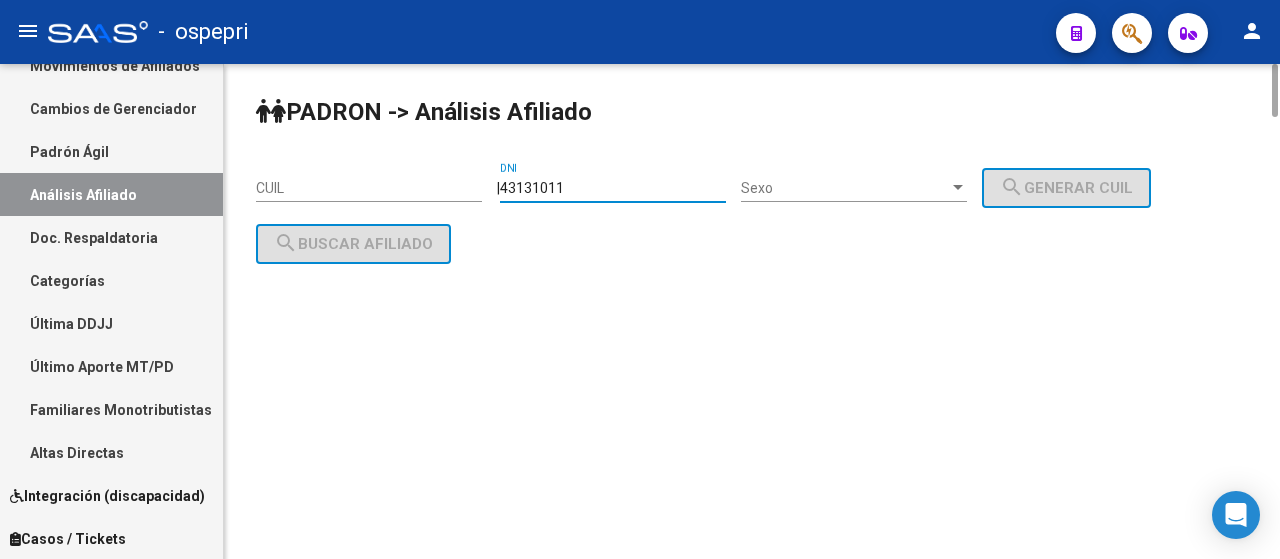 type on "43131011" 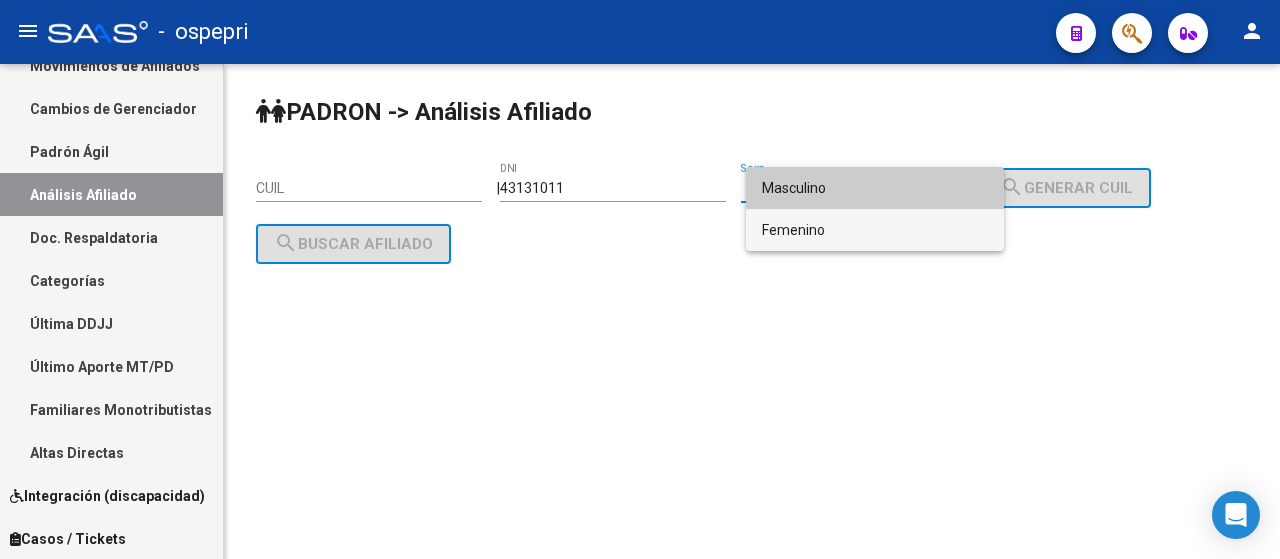 click on "Femenino" at bounding box center [875, 230] 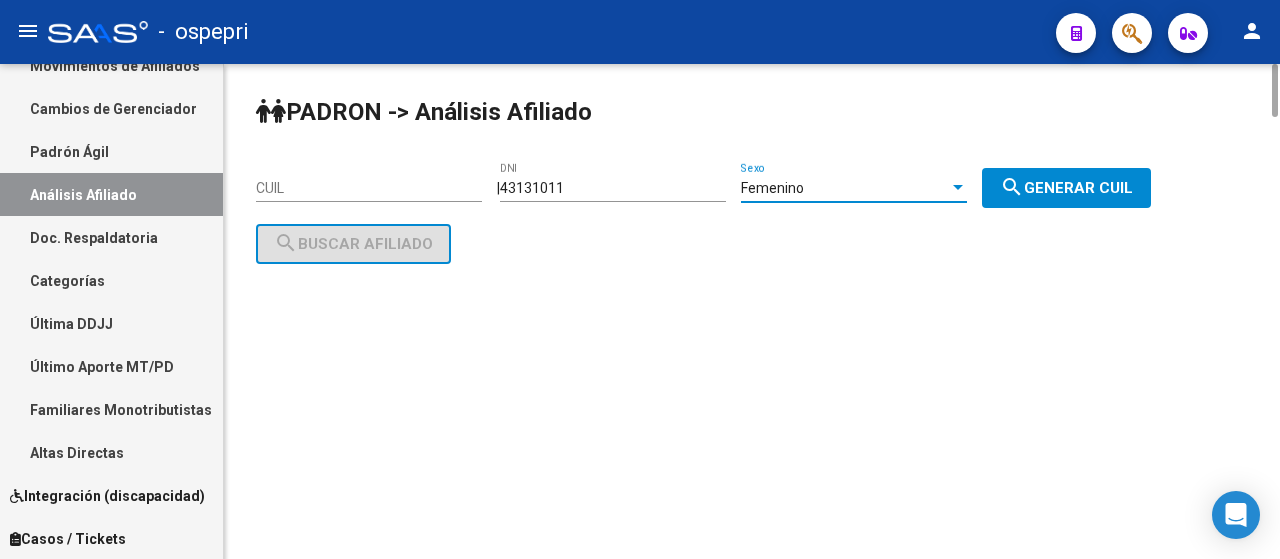 click on "search  Generar CUIL" 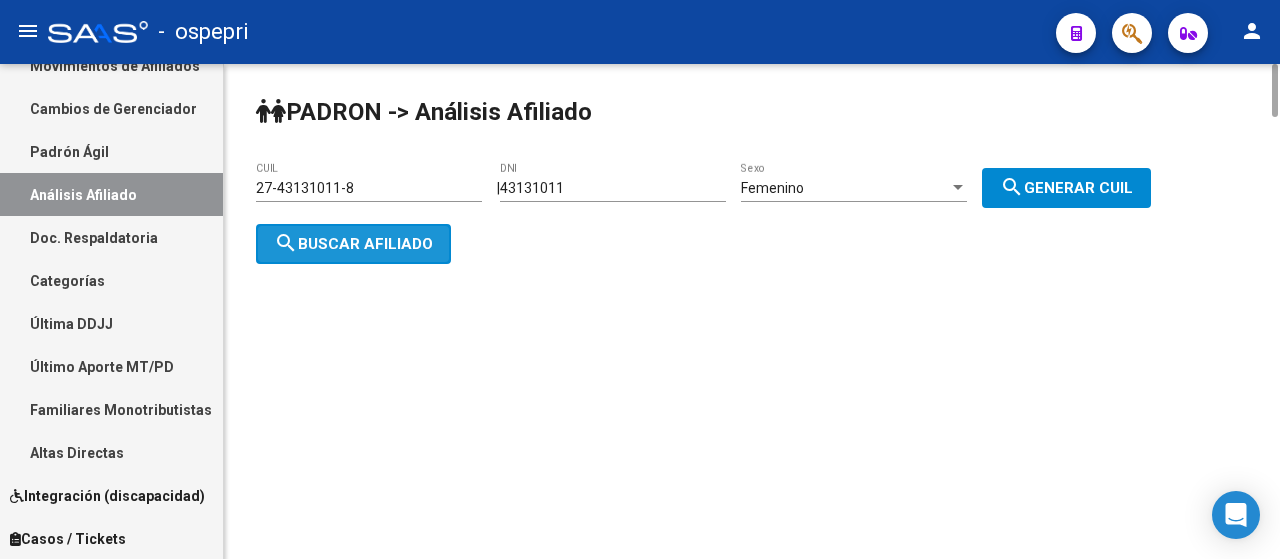 click on "search  Buscar afiliado" 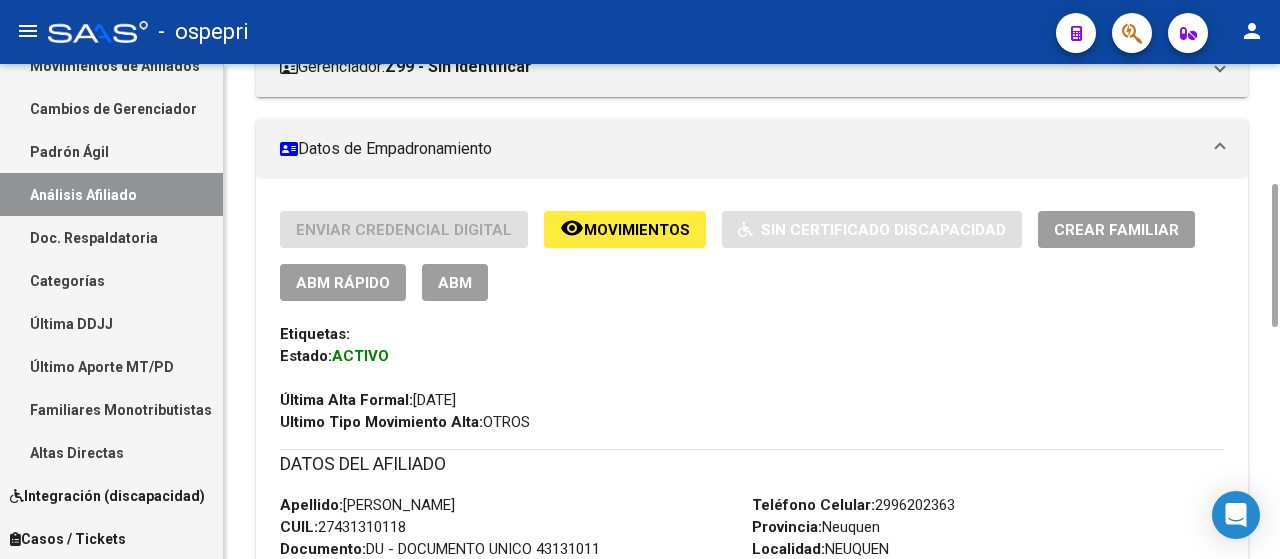 scroll, scrollTop: 216, scrollLeft: 0, axis: vertical 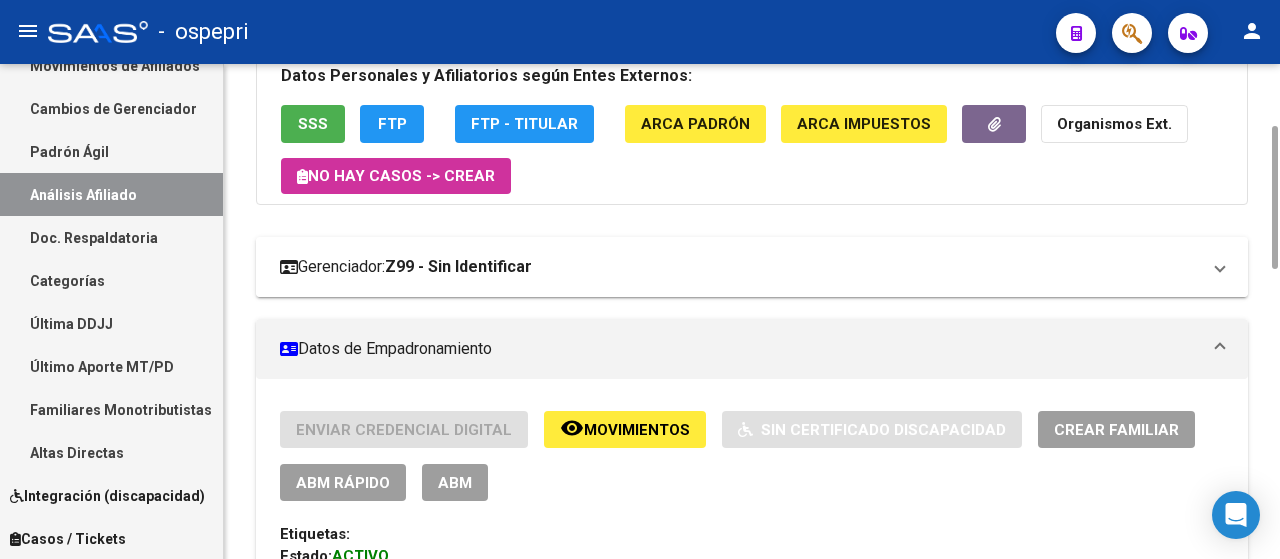 click on "Gerenciador:      Z99 - Sin Identificar" at bounding box center [752, 267] 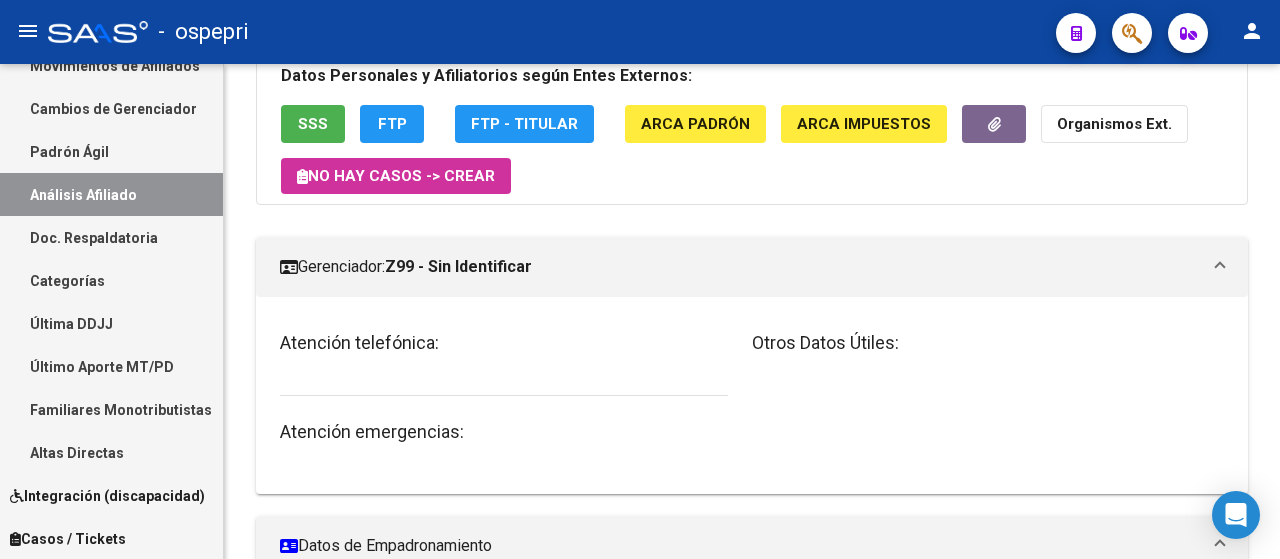 click on "Gerenciador:      Z99 - Sin Identificar" at bounding box center [740, 267] 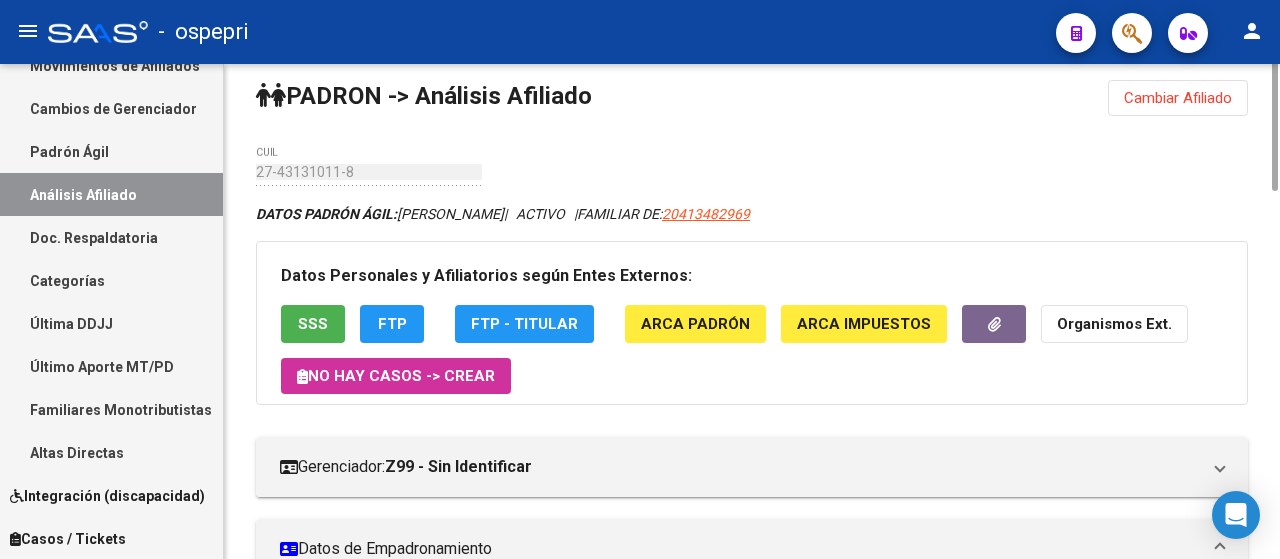 scroll, scrollTop: 0, scrollLeft: 0, axis: both 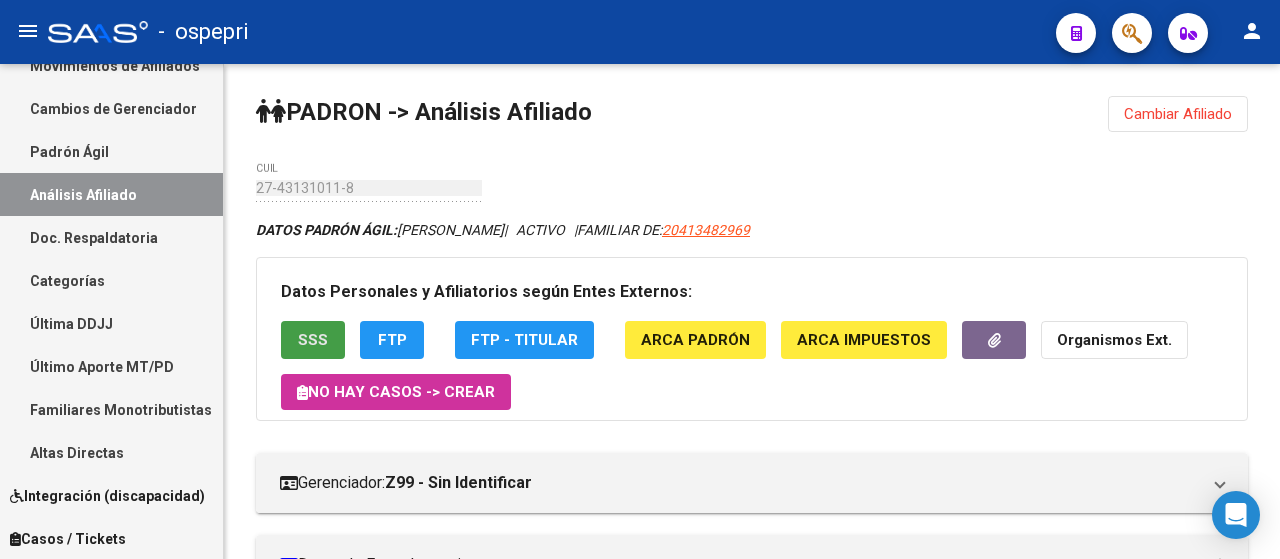 click on "SSS" 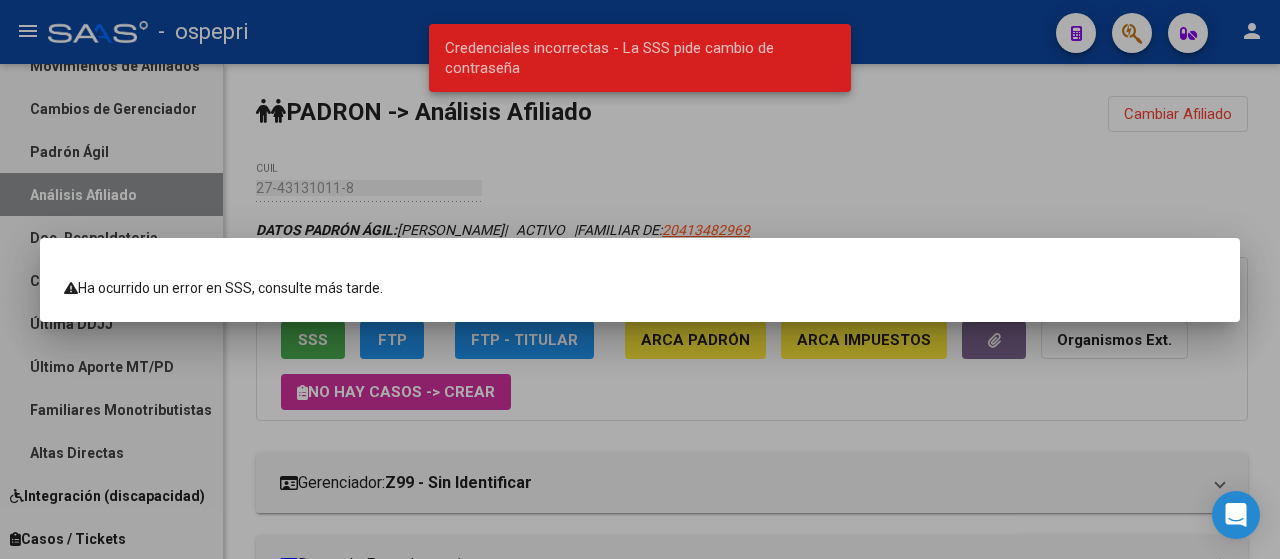 click at bounding box center [640, 279] 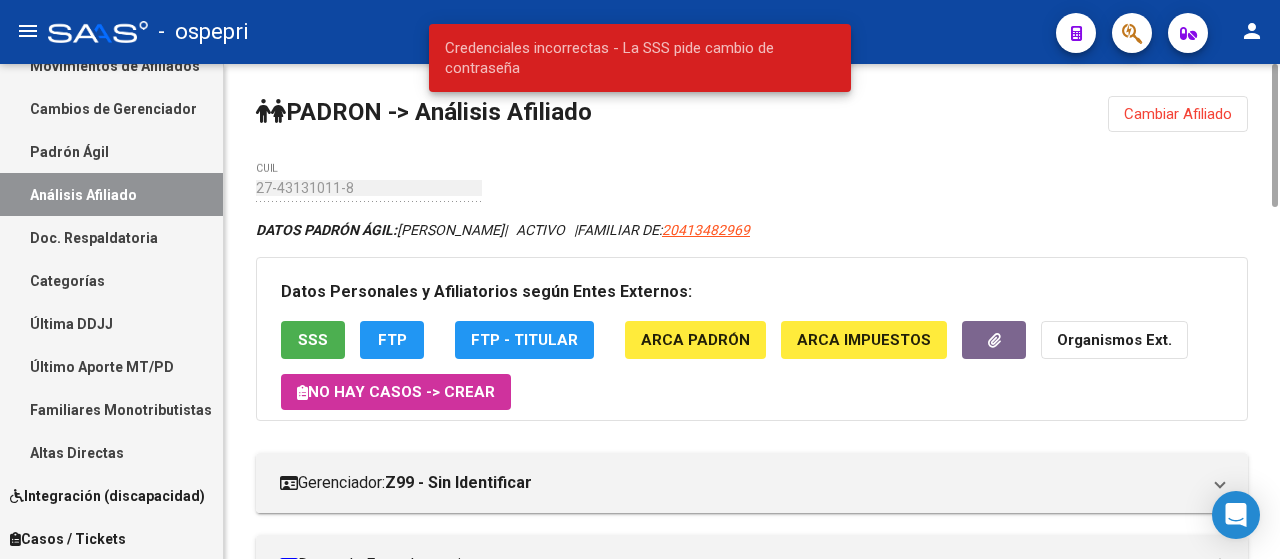 click on "FTP" 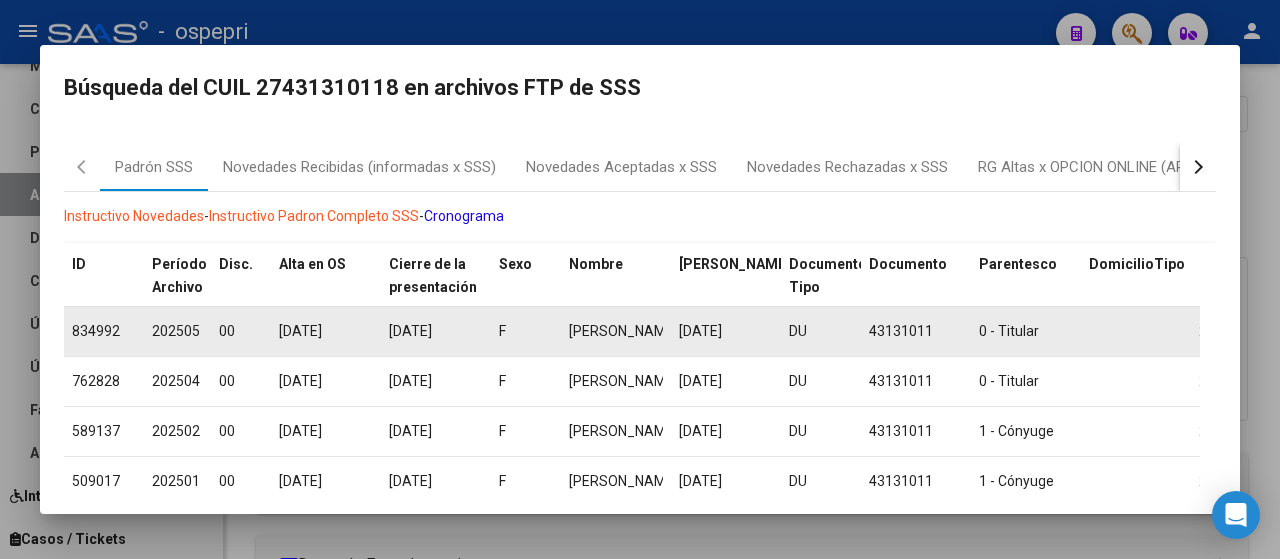 scroll, scrollTop: 0, scrollLeft: 0, axis: both 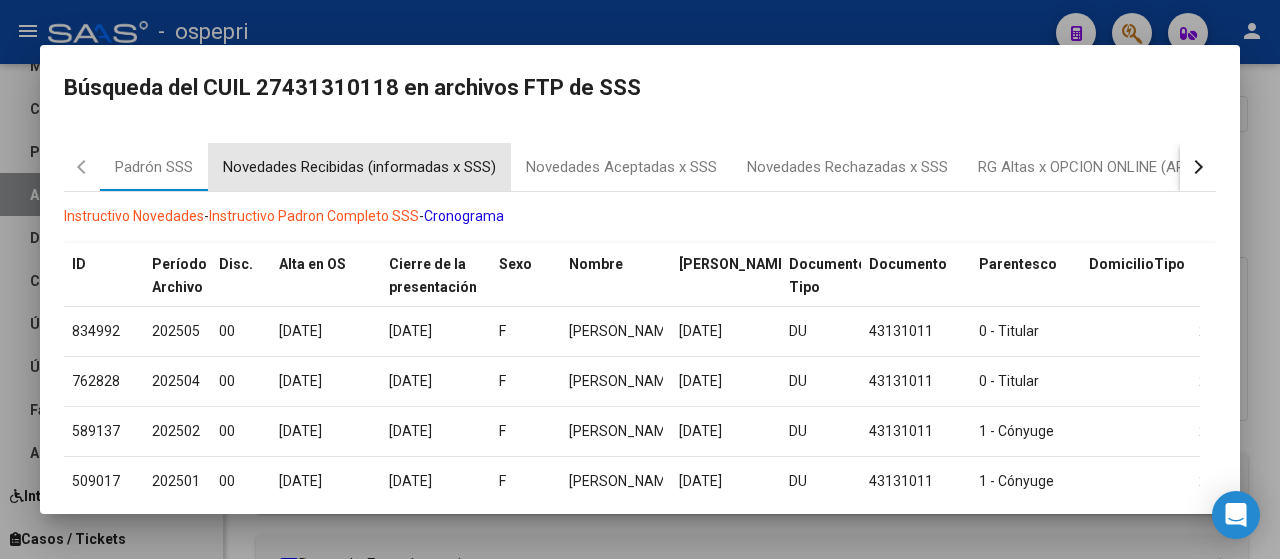 click on "Novedades Recibidas (informadas x SSS)" at bounding box center (359, 167) 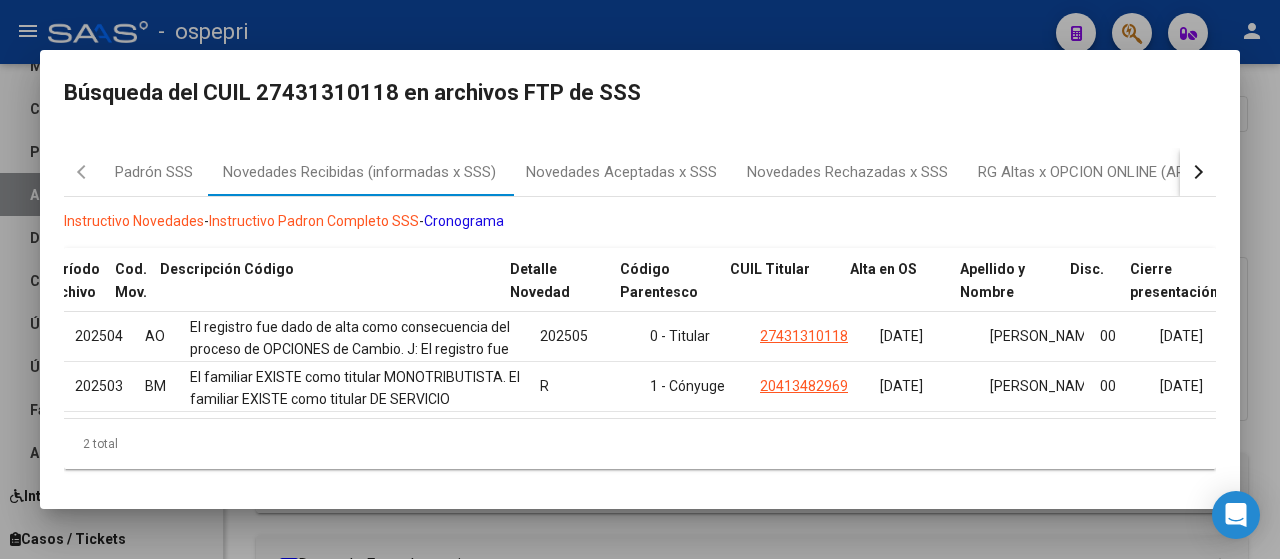 scroll, scrollTop: 0, scrollLeft: 211, axis: horizontal 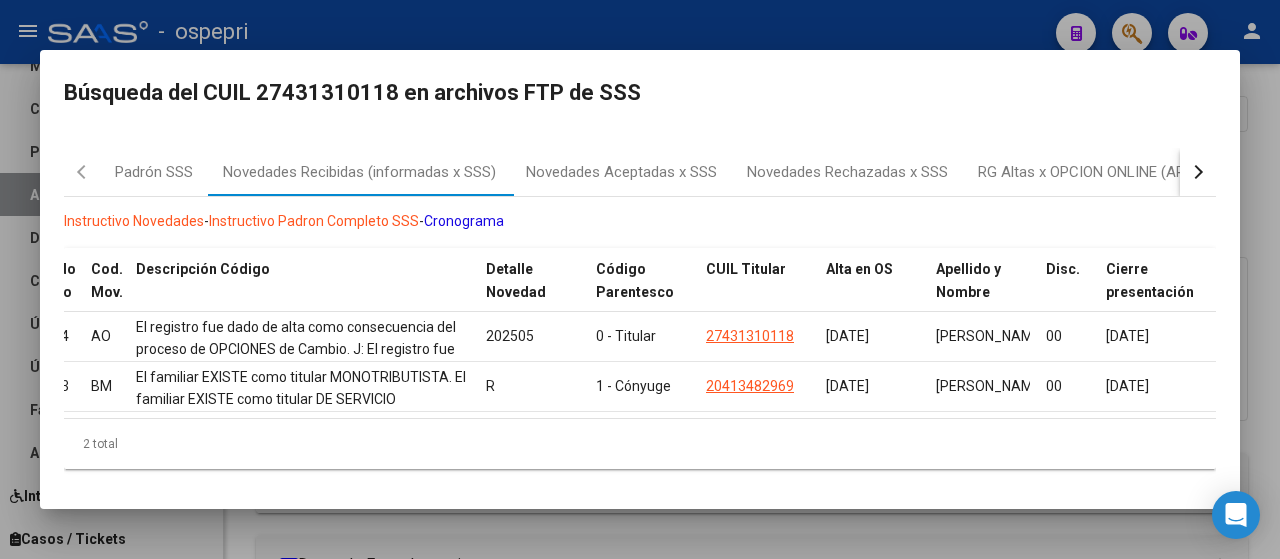 click at bounding box center (640, 279) 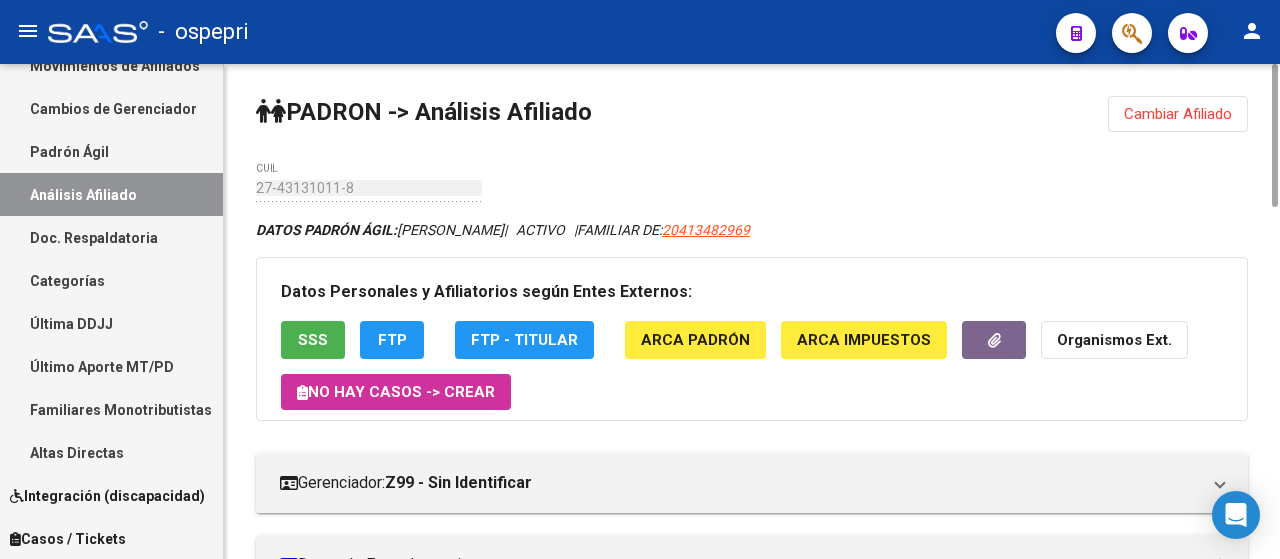 click on "FTP" 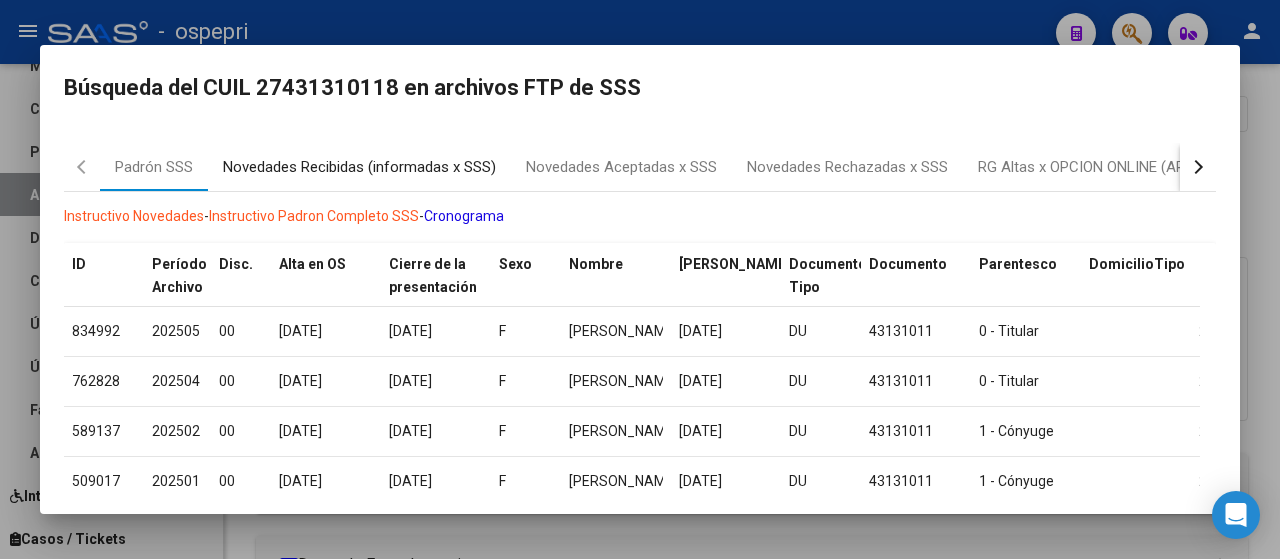 click on "Novedades Recibidas (informadas x SSS)" at bounding box center [359, 167] 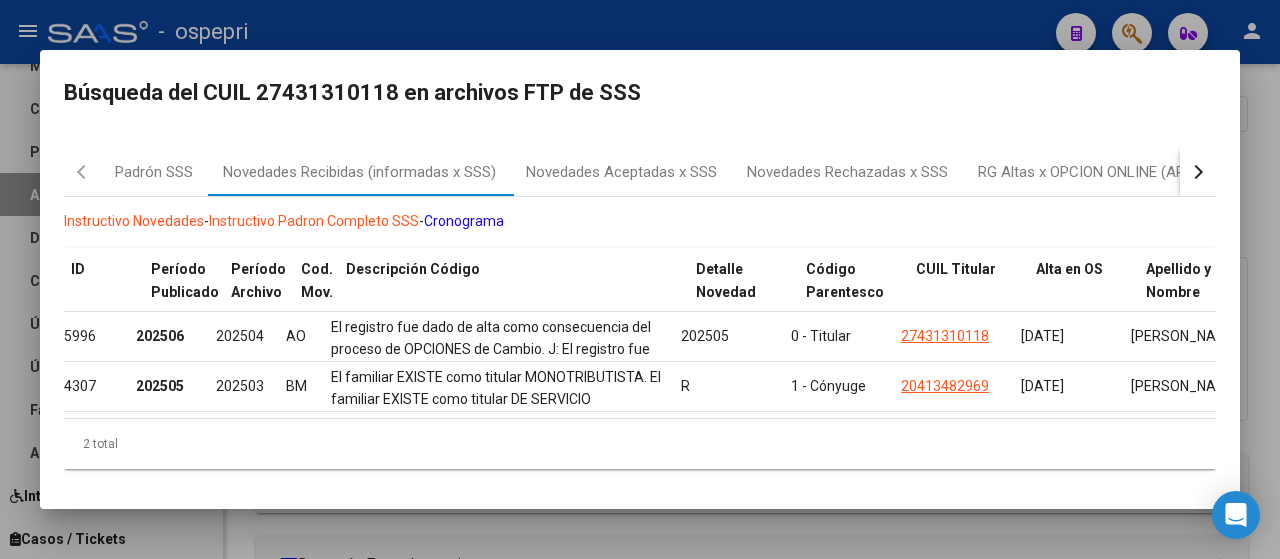 scroll, scrollTop: 0, scrollLeft: 0, axis: both 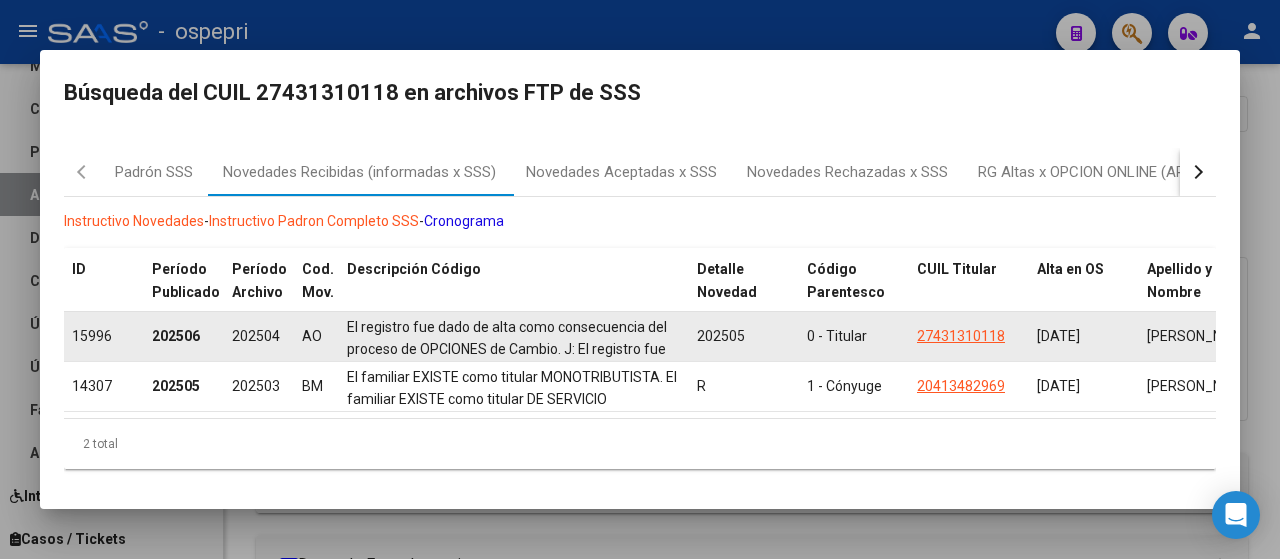 drag, startPoint x: 304, startPoint y: 330, endPoint x: 331, endPoint y: 333, distance: 27.166155 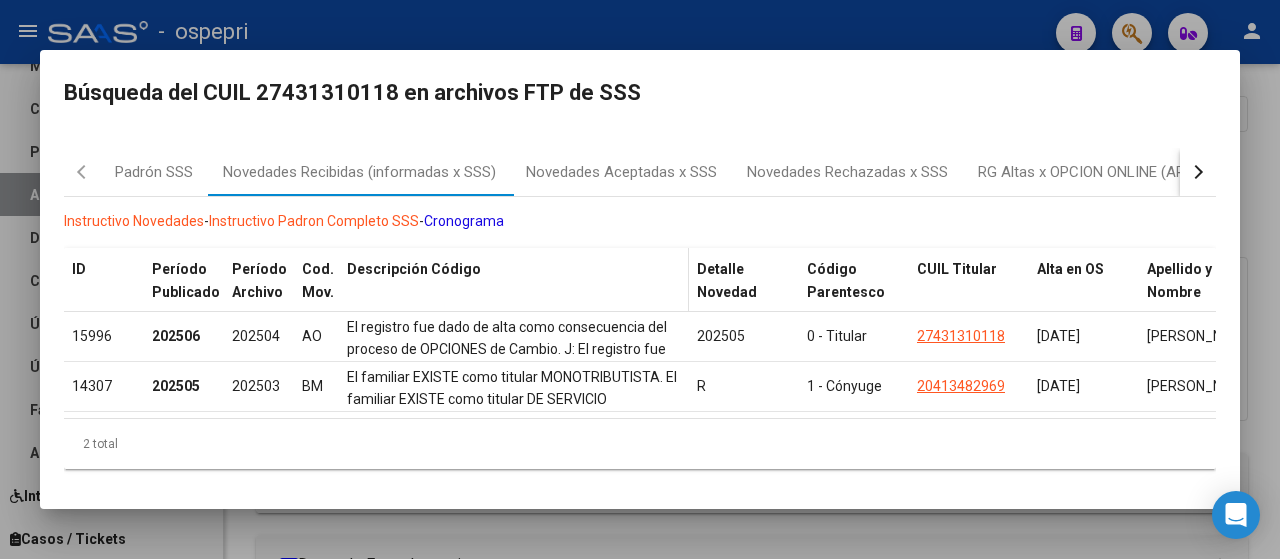 click on "Descripción Código" at bounding box center [514, 292] 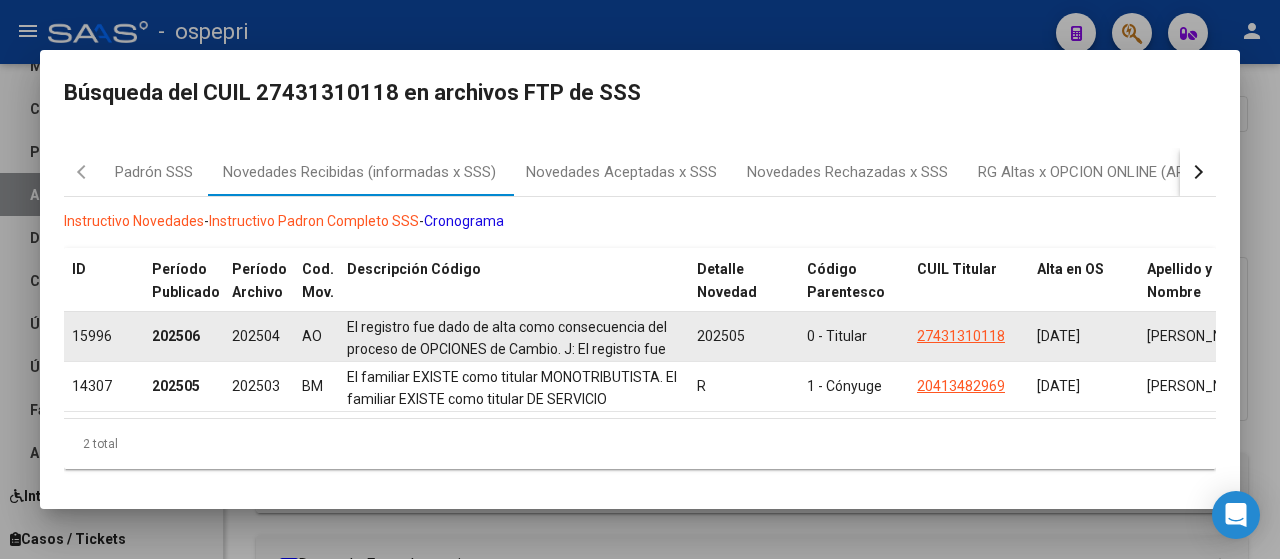 drag, startPoint x: 235, startPoint y: 325, endPoint x: 287, endPoint y: 324, distance: 52.009613 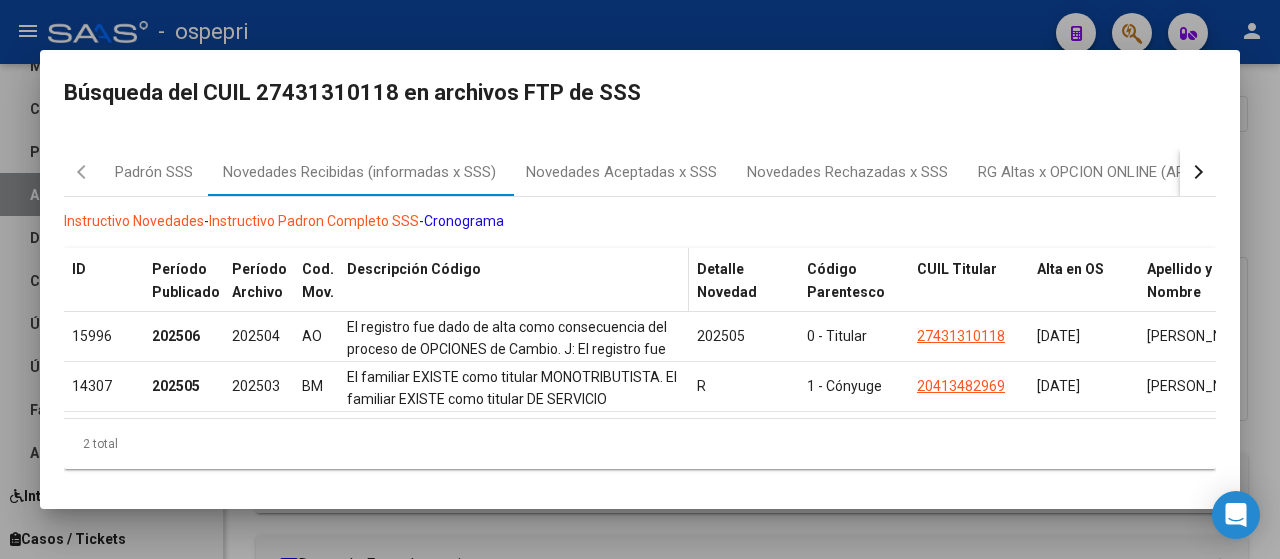 click on "Descripción Código" at bounding box center (514, 269) 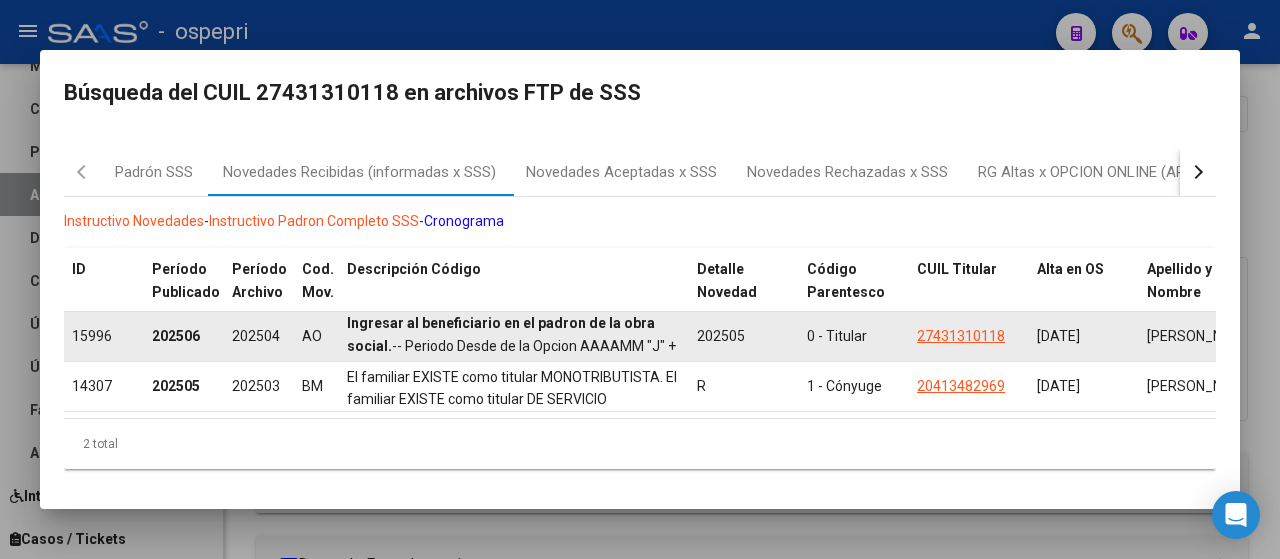 scroll, scrollTop: 162, scrollLeft: 0, axis: vertical 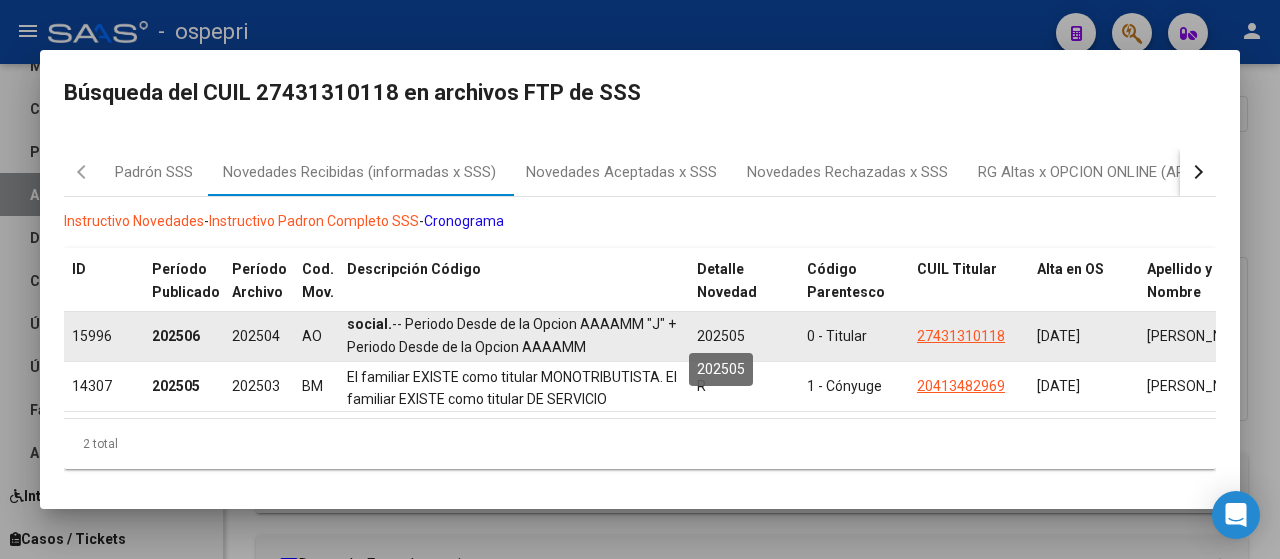 click on "202505" 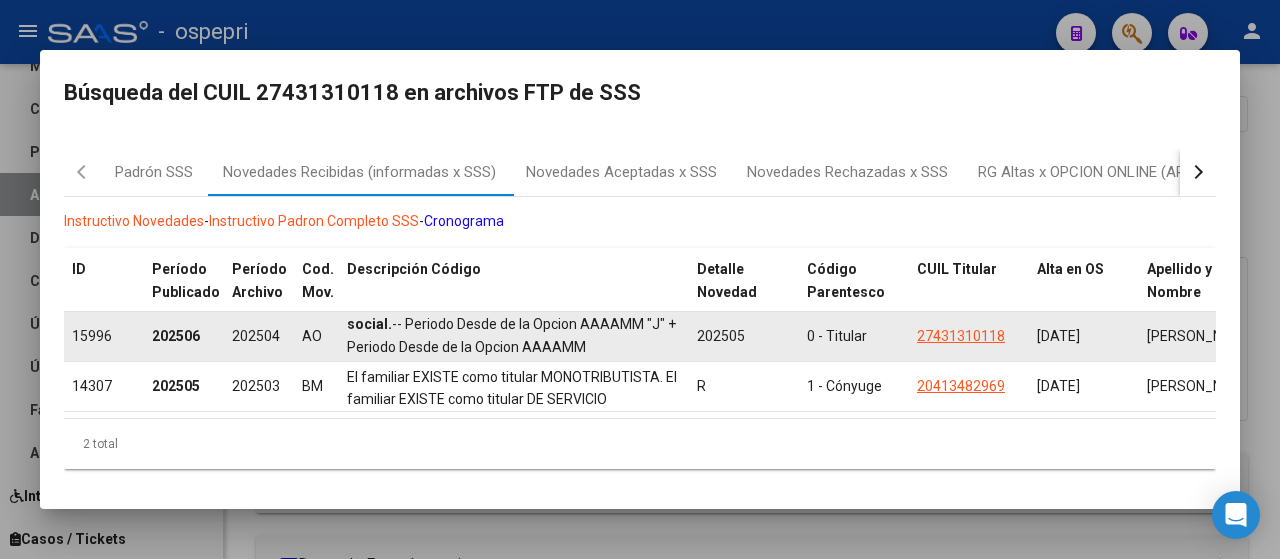 click on "202505" 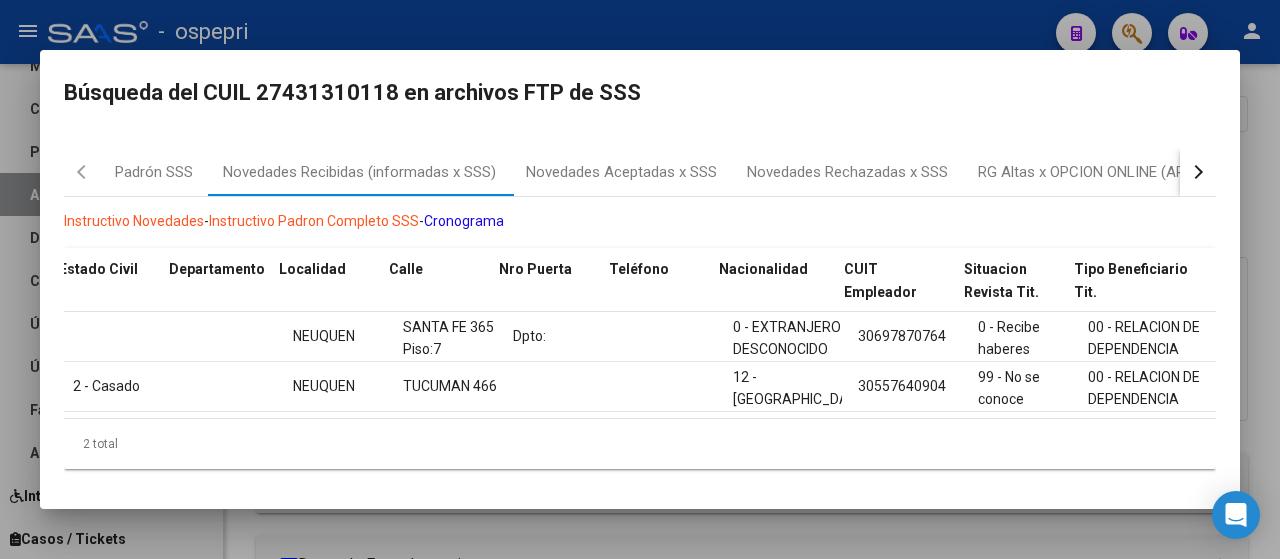 scroll, scrollTop: 0, scrollLeft: 1588, axis: horizontal 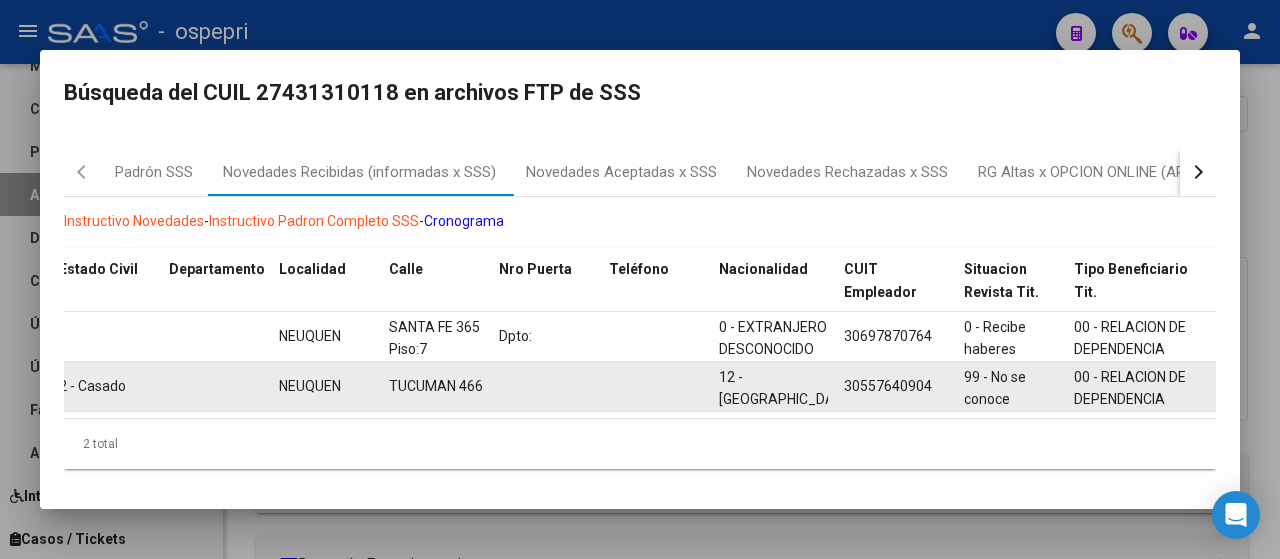 click on "30557640904" 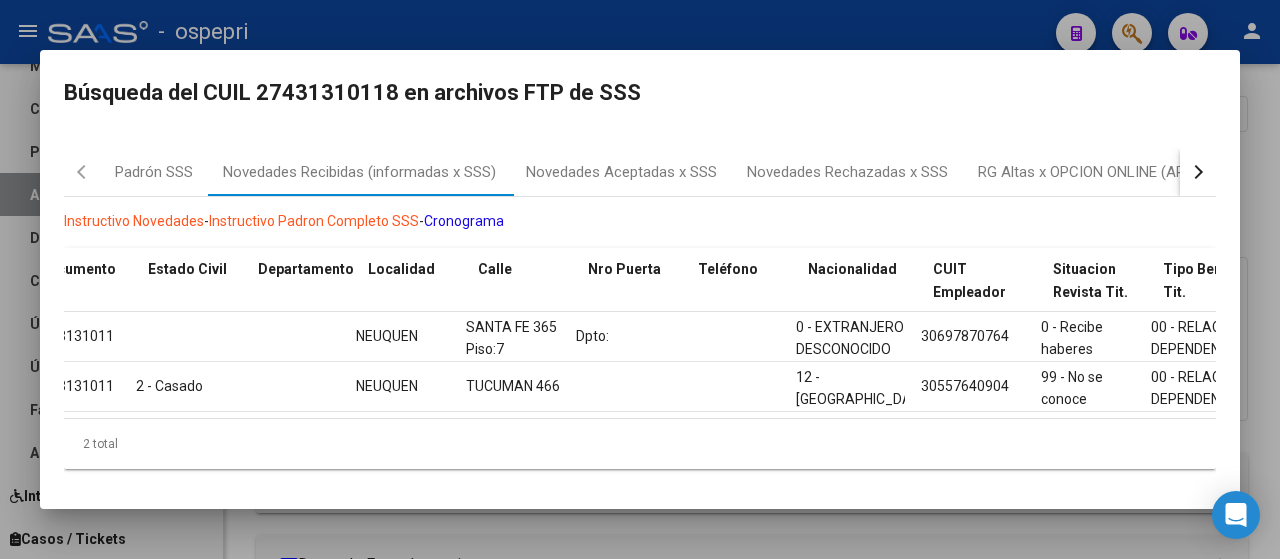 scroll, scrollTop: 0, scrollLeft: 1465, axis: horizontal 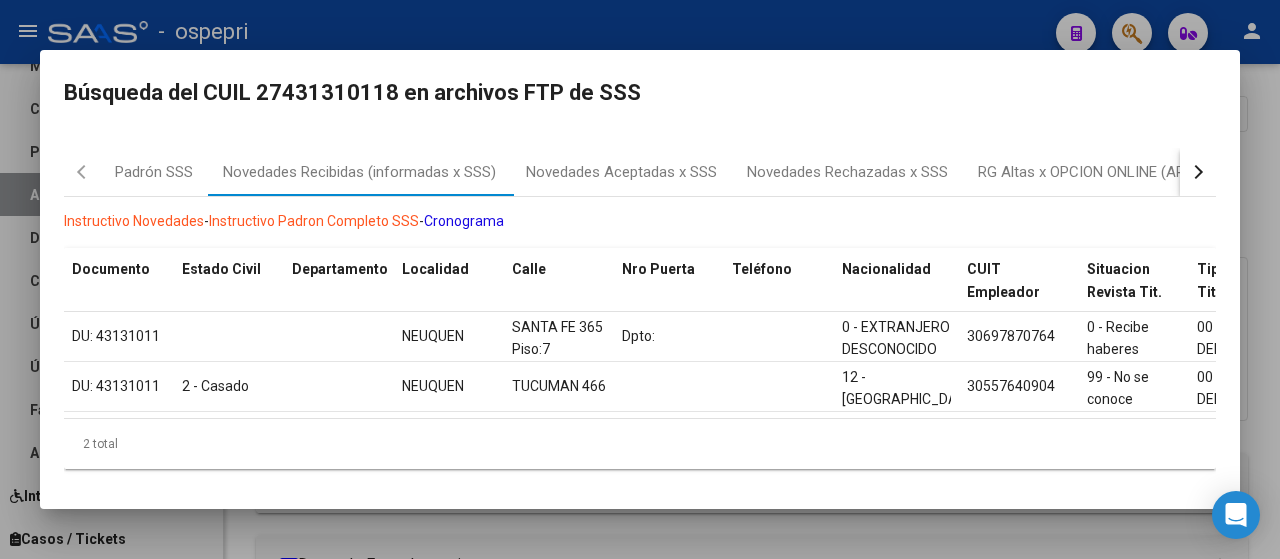 drag, startPoint x: 782, startPoint y: 426, endPoint x: 772, endPoint y: 424, distance: 10.198039 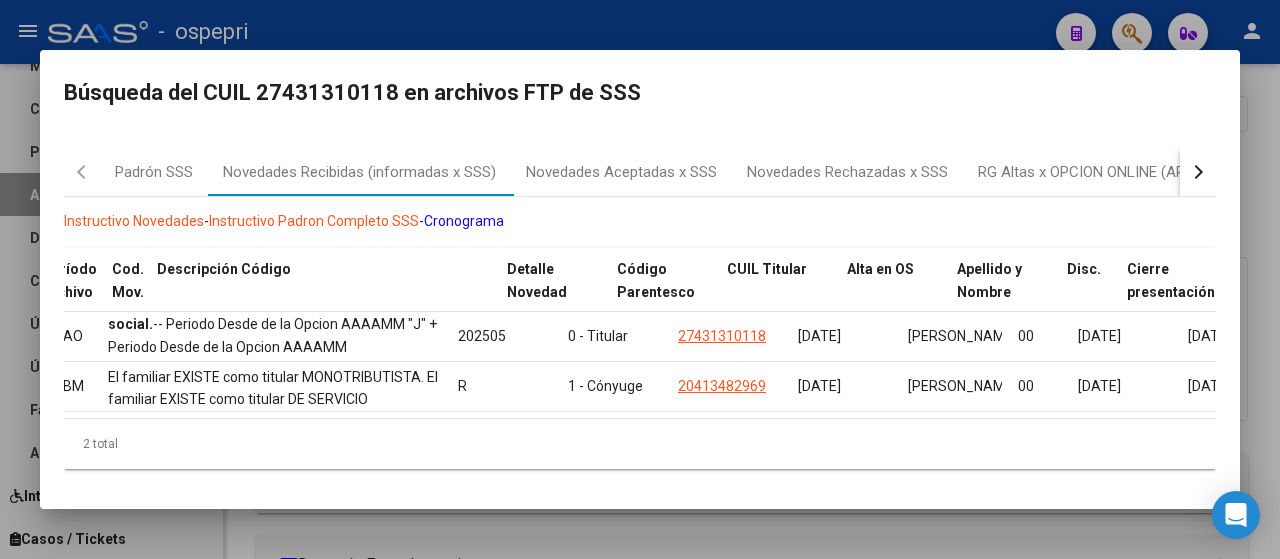 scroll, scrollTop: 0, scrollLeft: 0, axis: both 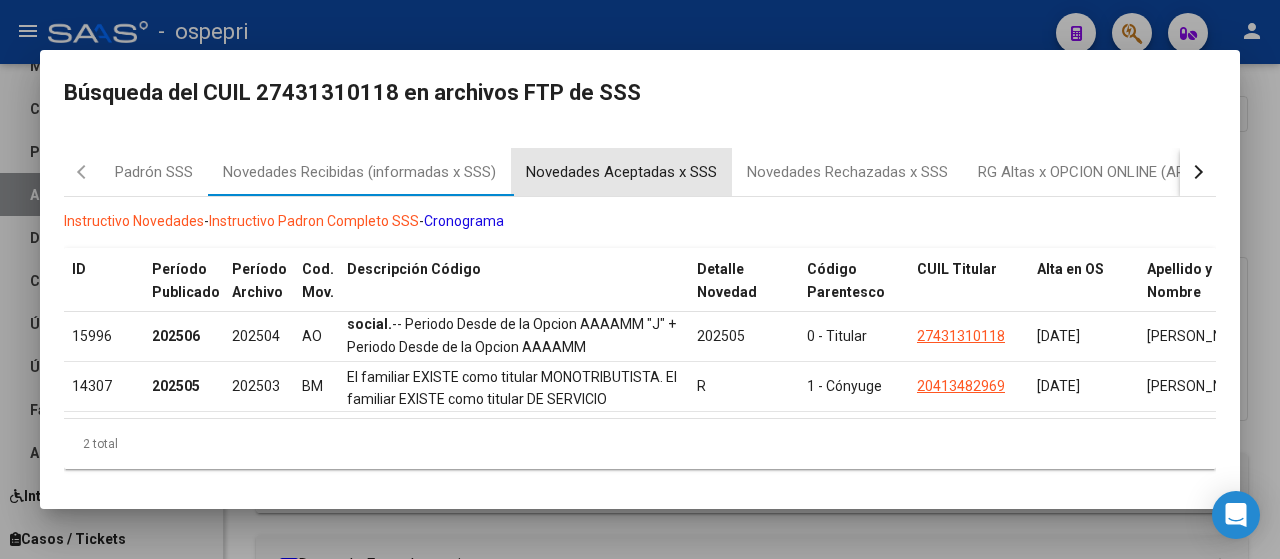click on "Novedades Aceptadas x SSS" at bounding box center (621, 172) 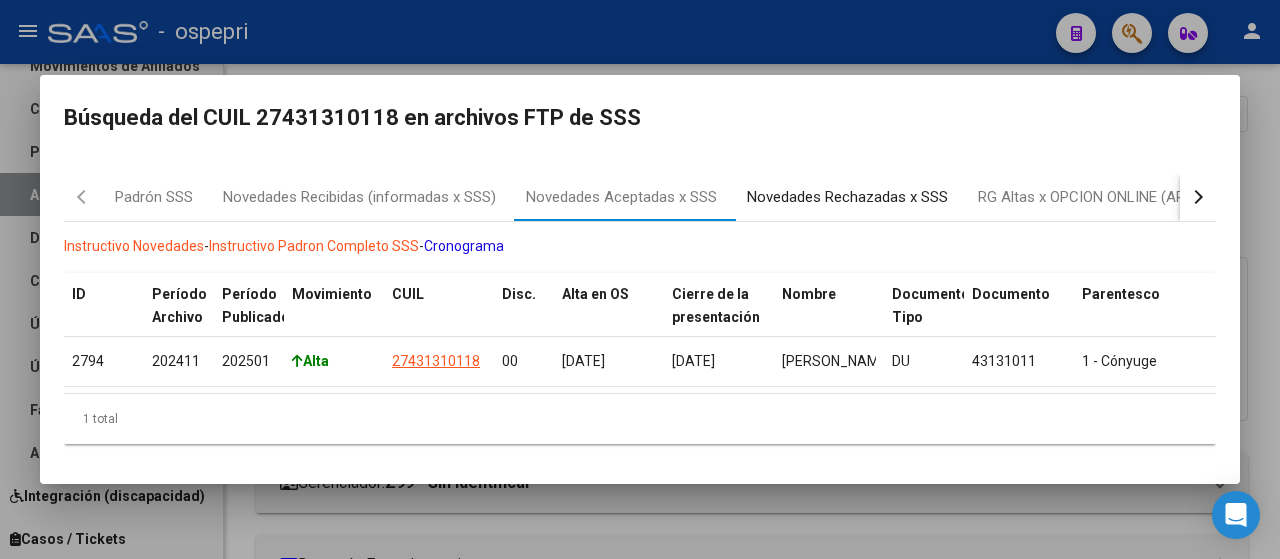 click on "Novedades Rechazadas x SSS" at bounding box center [847, 197] 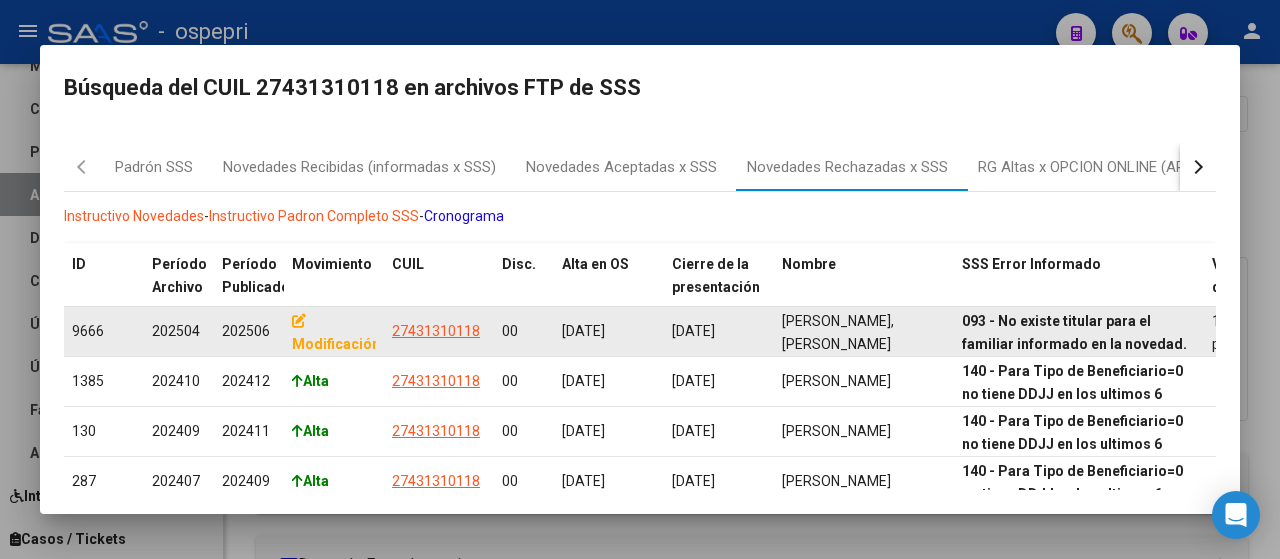 scroll, scrollTop: 100, scrollLeft: 0, axis: vertical 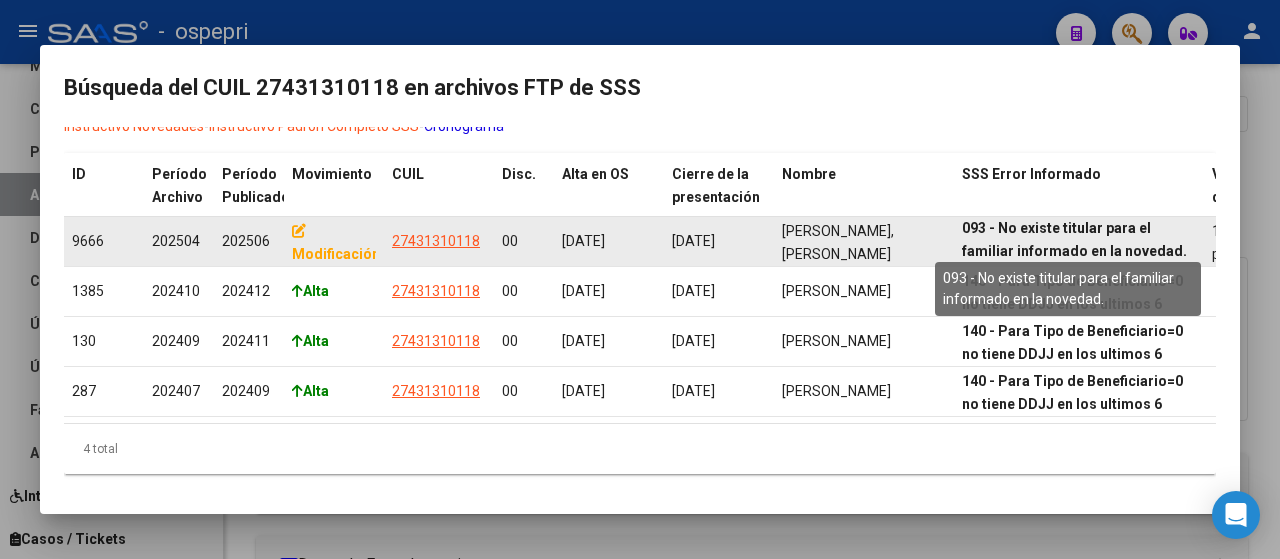 drag, startPoint x: 1076, startPoint y: 230, endPoint x: 1149, endPoint y: 231, distance: 73.00685 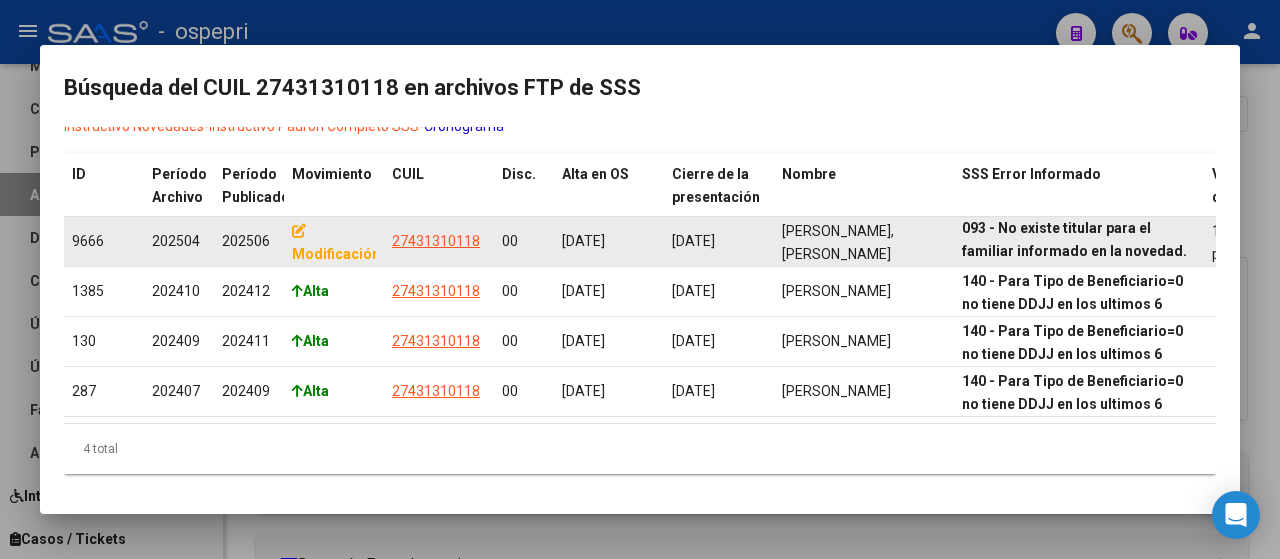 click on "093 - No existe titular para el familiar informado en la novedad." 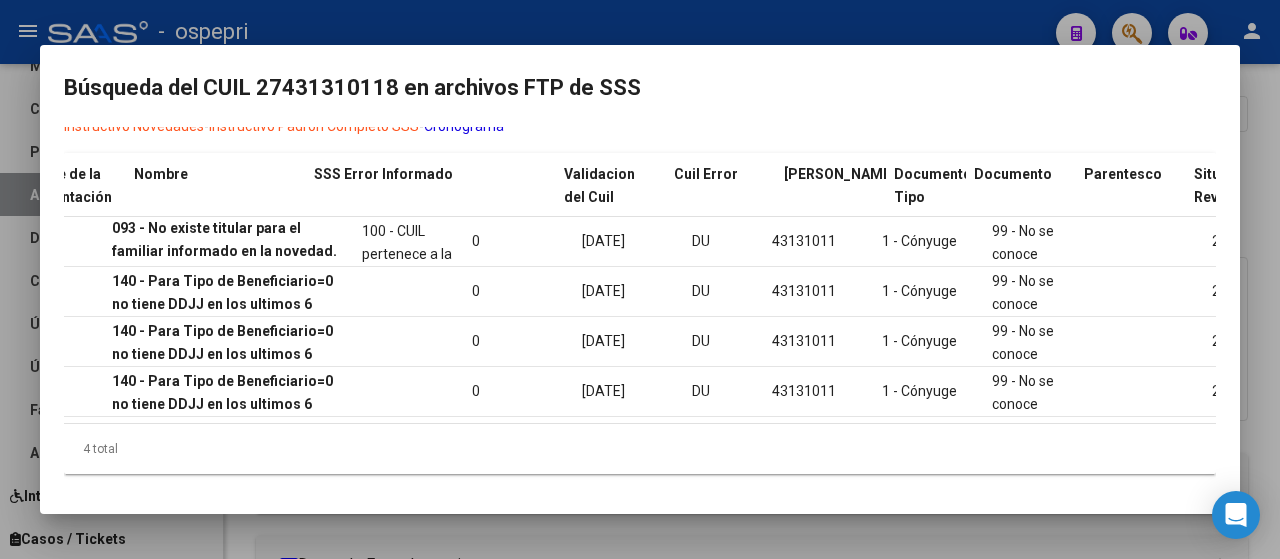 scroll, scrollTop: 0, scrollLeft: 0, axis: both 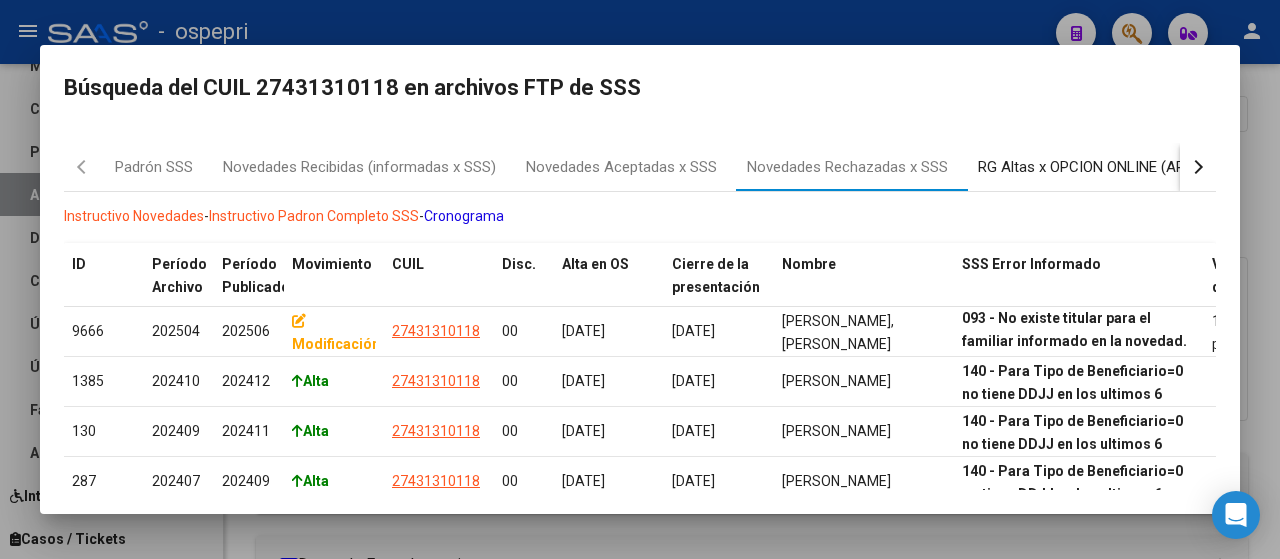 click on "RG Altas x OPCION ONLINE (ARCA)" at bounding box center (1094, 167) 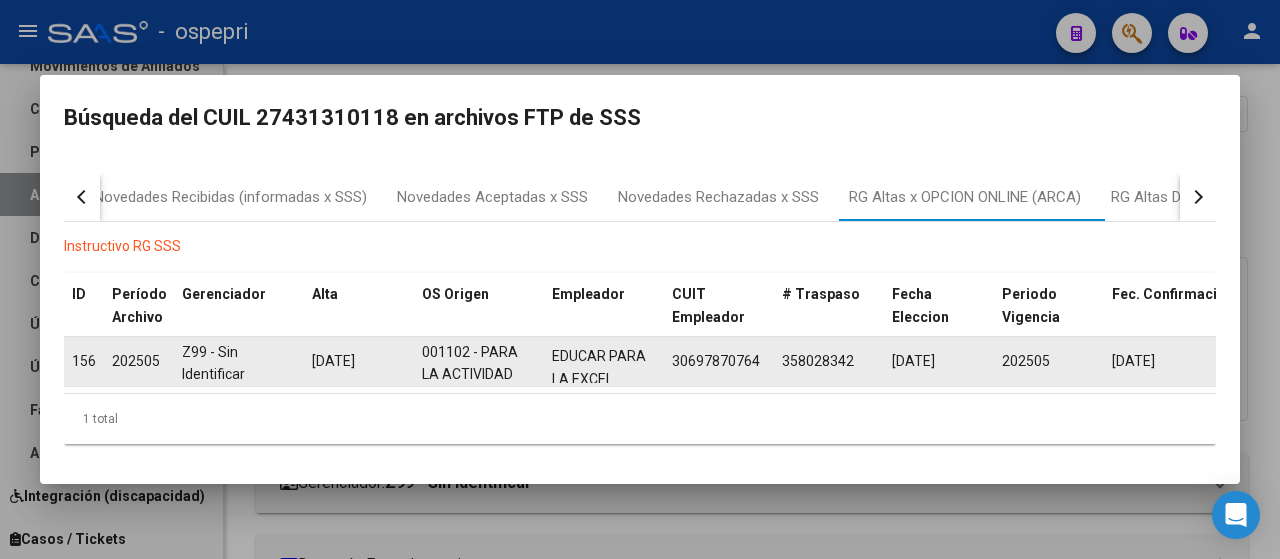 scroll, scrollTop: 26, scrollLeft: 0, axis: vertical 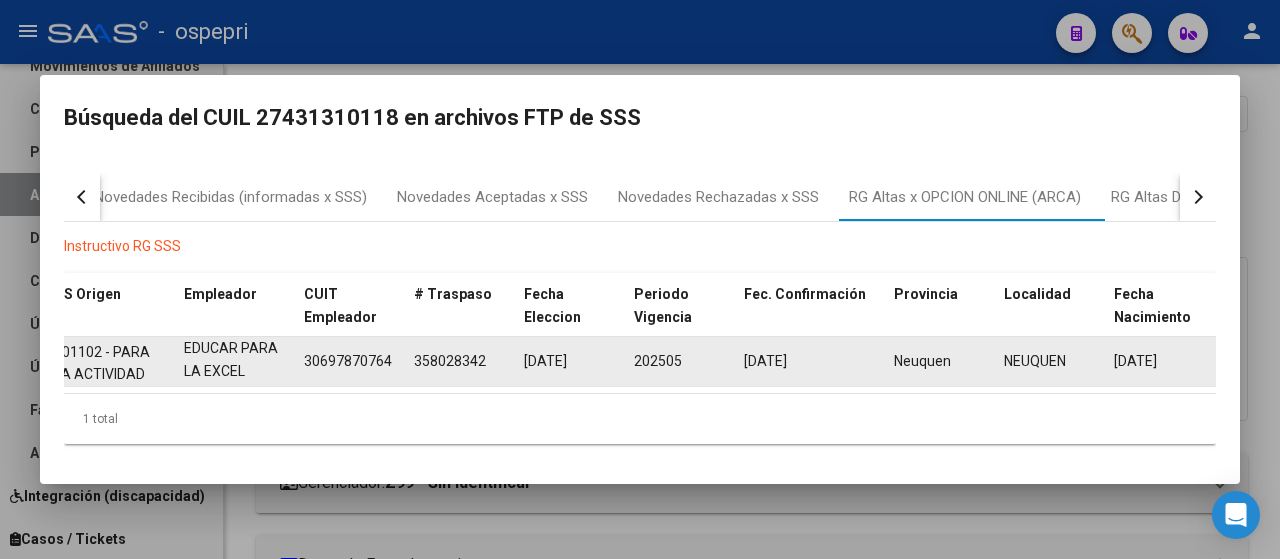 click on "202505" 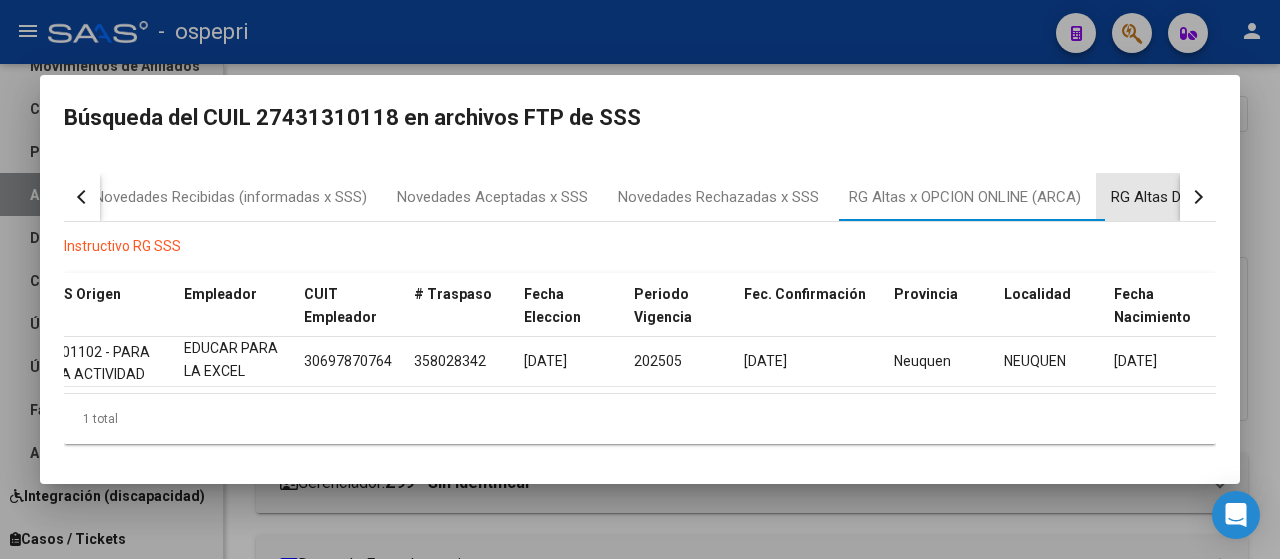 click on "RG Altas Diarias" at bounding box center [1163, 197] 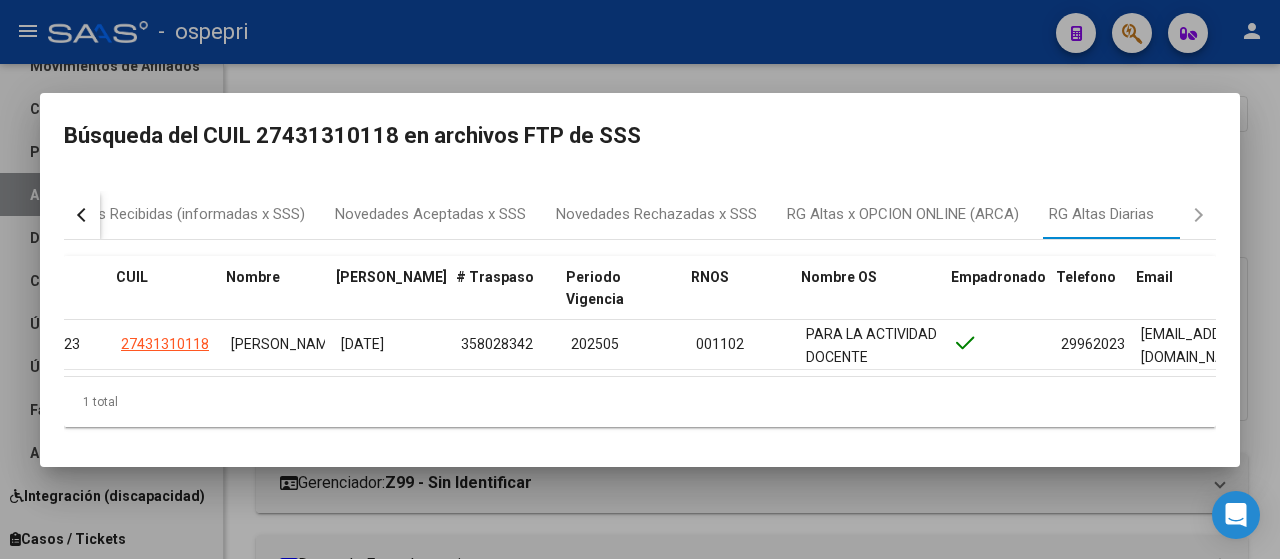 scroll, scrollTop: 0, scrollLeft: 20, axis: horizontal 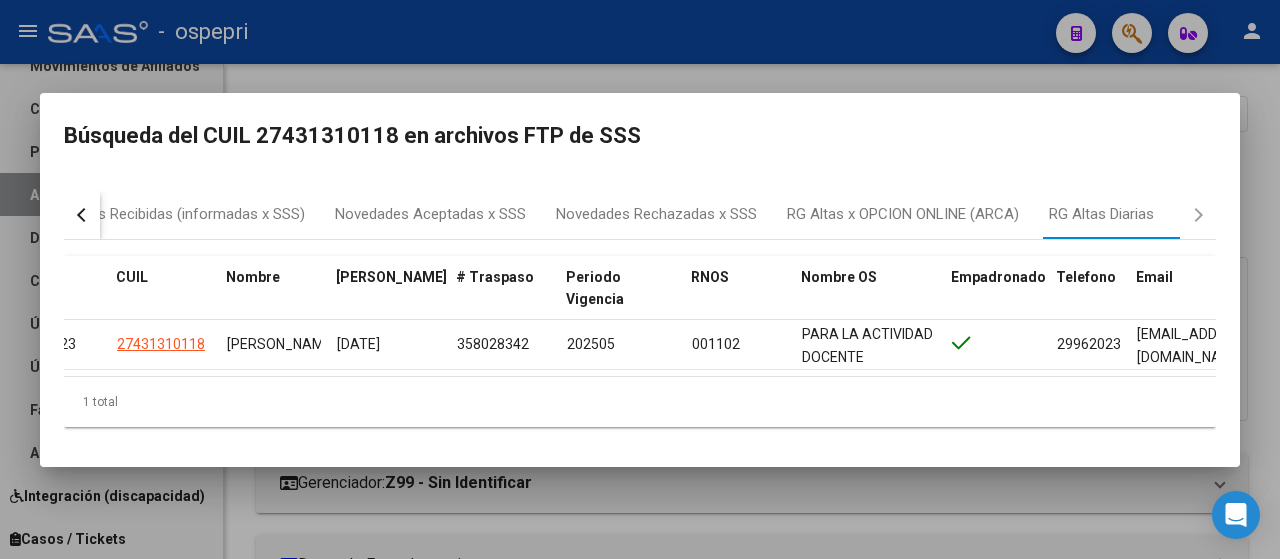 click at bounding box center [640, 279] 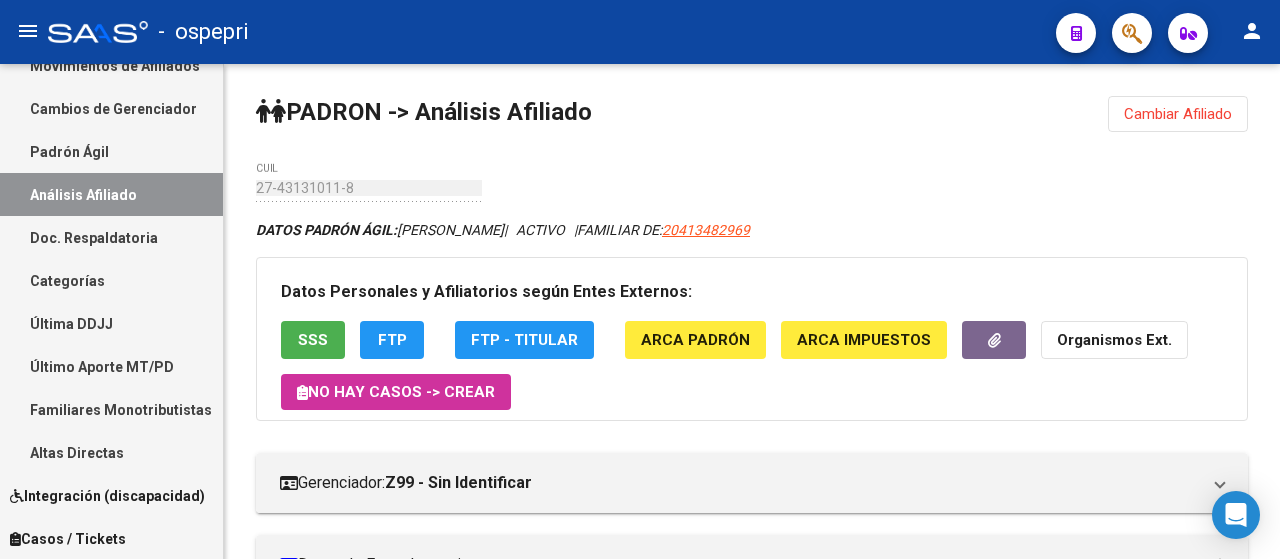 click on "Última DDJJ" at bounding box center [111, 323] 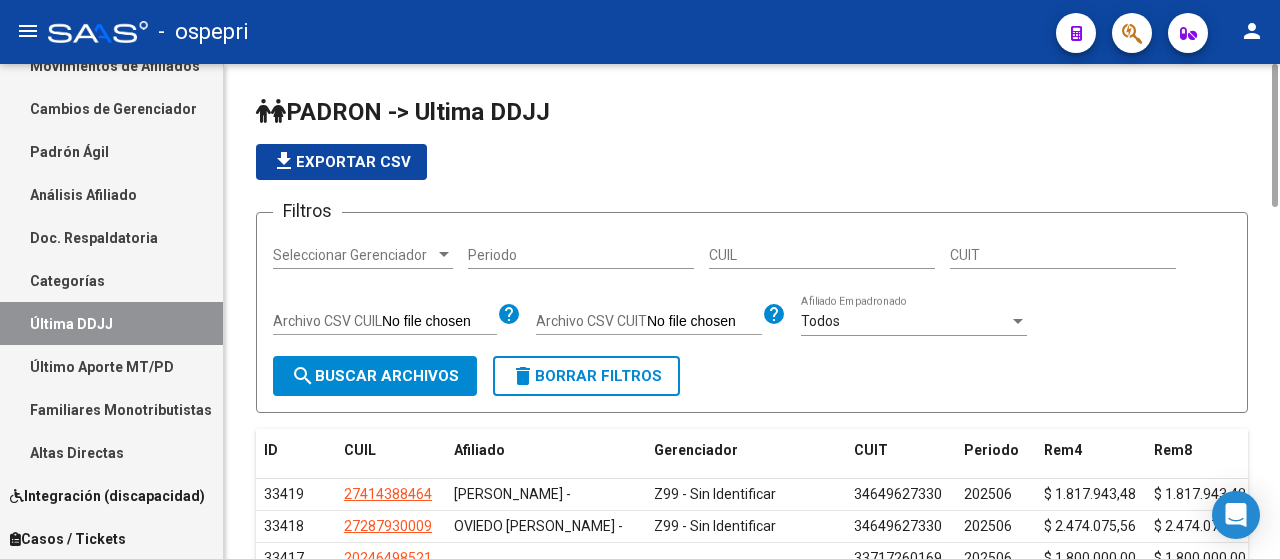 click on "CUIL" at bounding box center (822, 255) 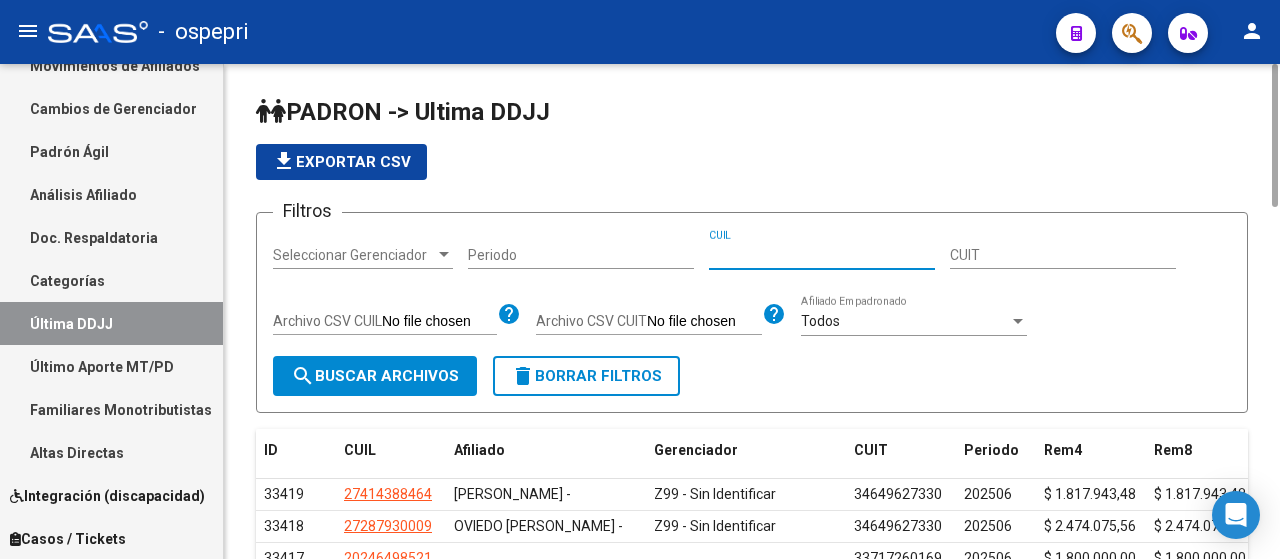 paste on "43131011" 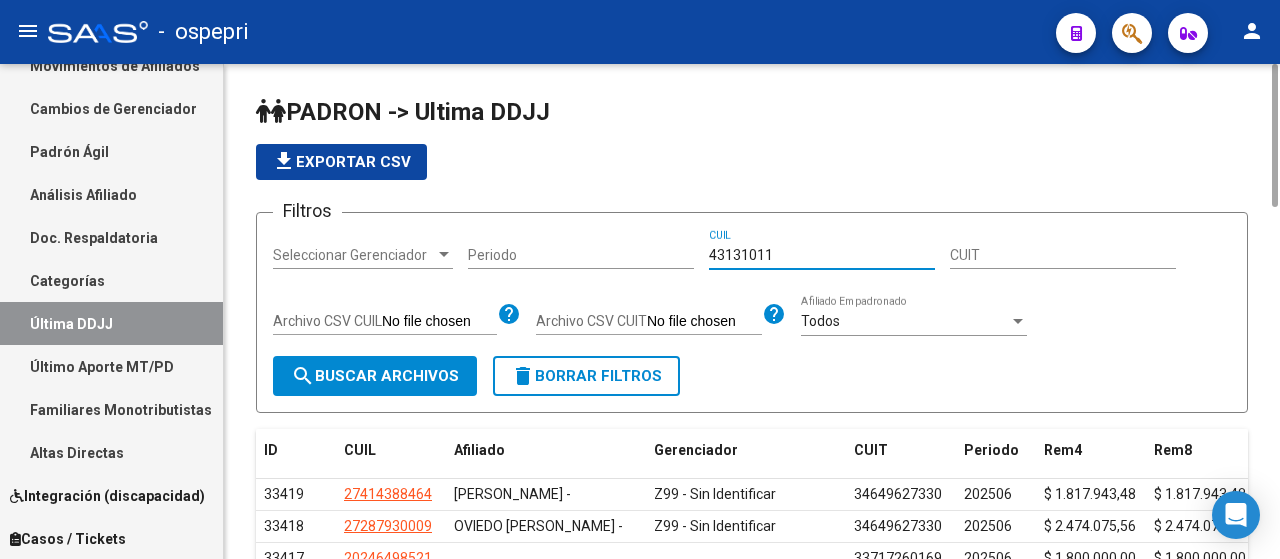 drag, startPoint x: 772, startPoint y: 255, endPoint x: 624, endPoint y: 260, distance: 148.08444 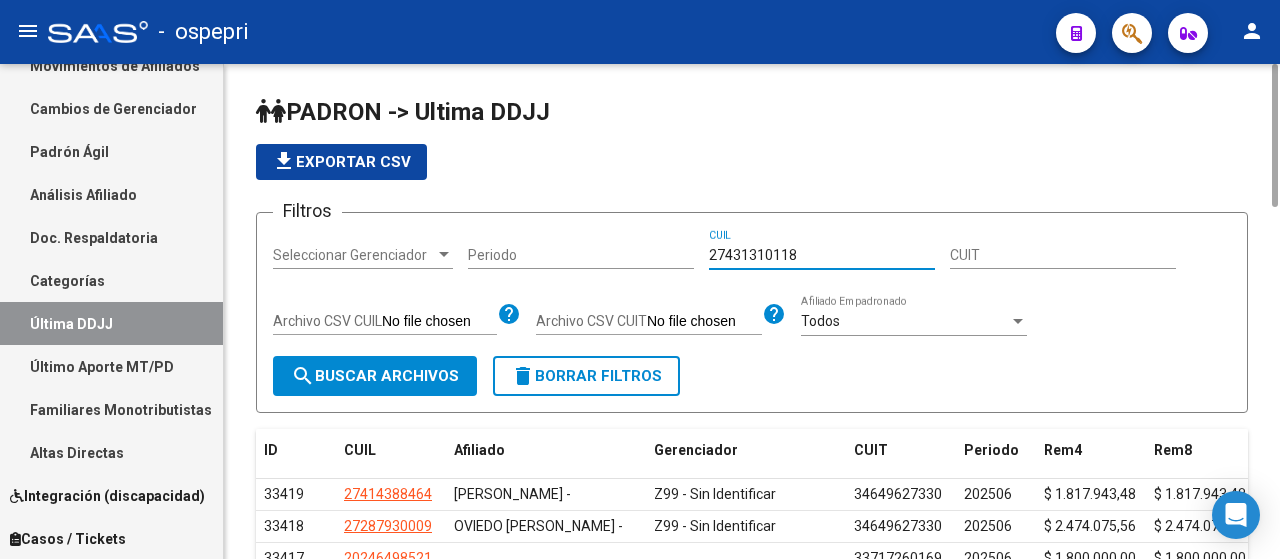 type on "27431310118" 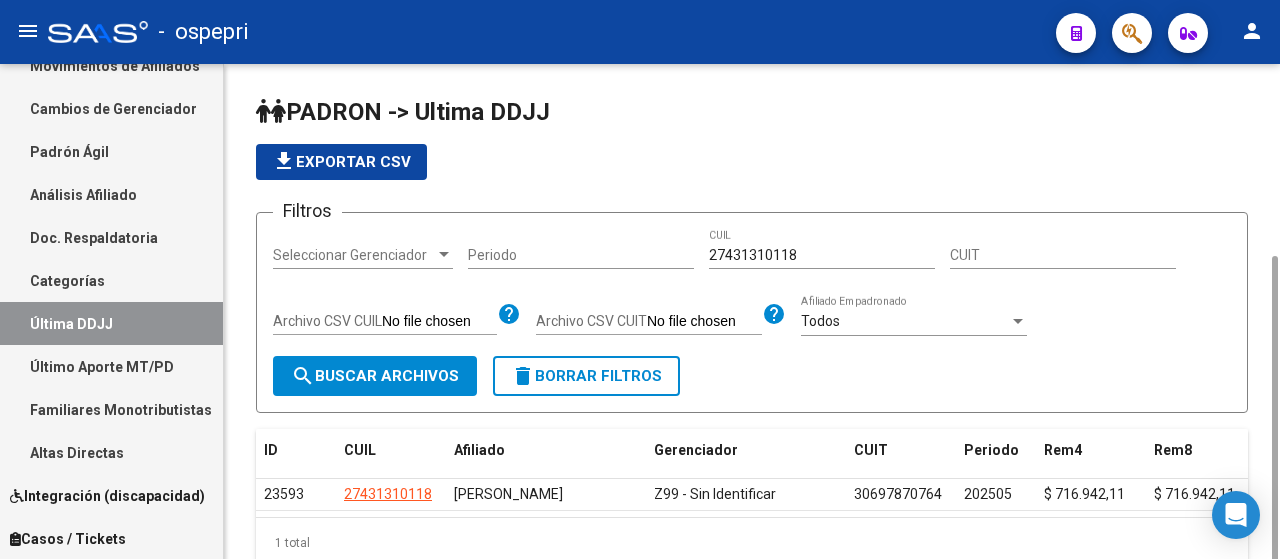 scroll, scrollTop: 105, scrollLeft: 0, axis: vertical 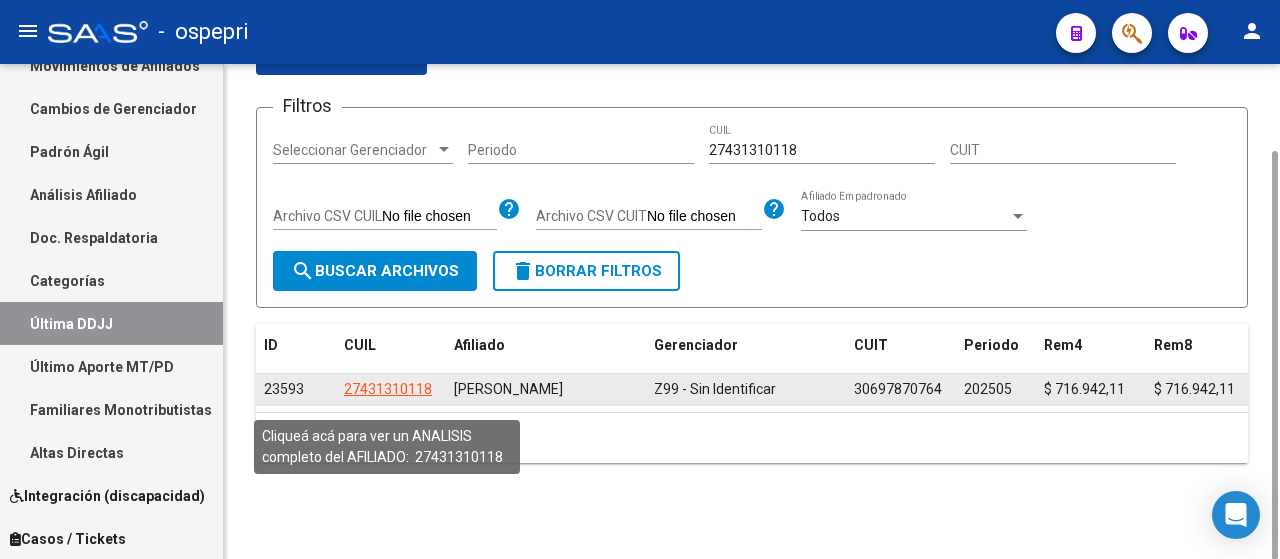 click on "27431310118" 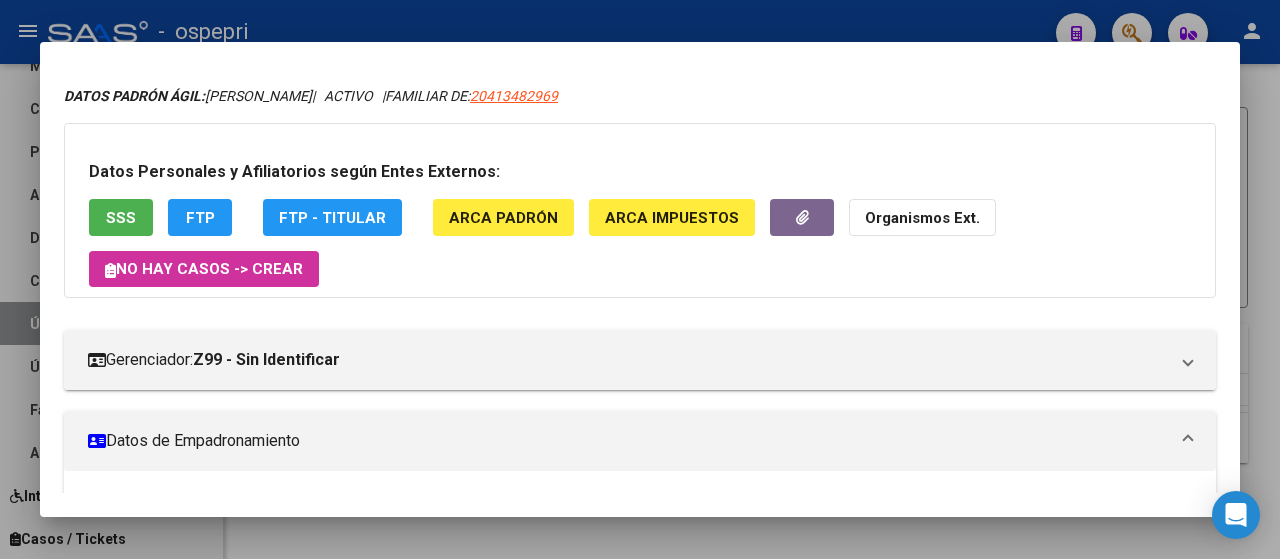 scroll, scrollTop: 0, scrollLeft: 0, axis: both 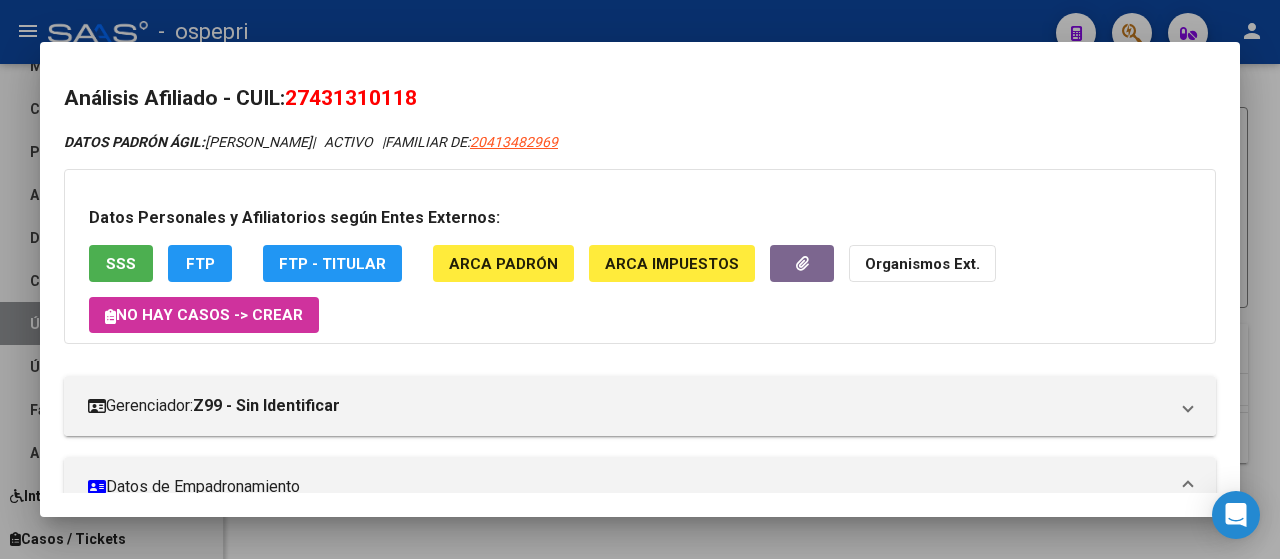 click at bounding box center (640, 279) 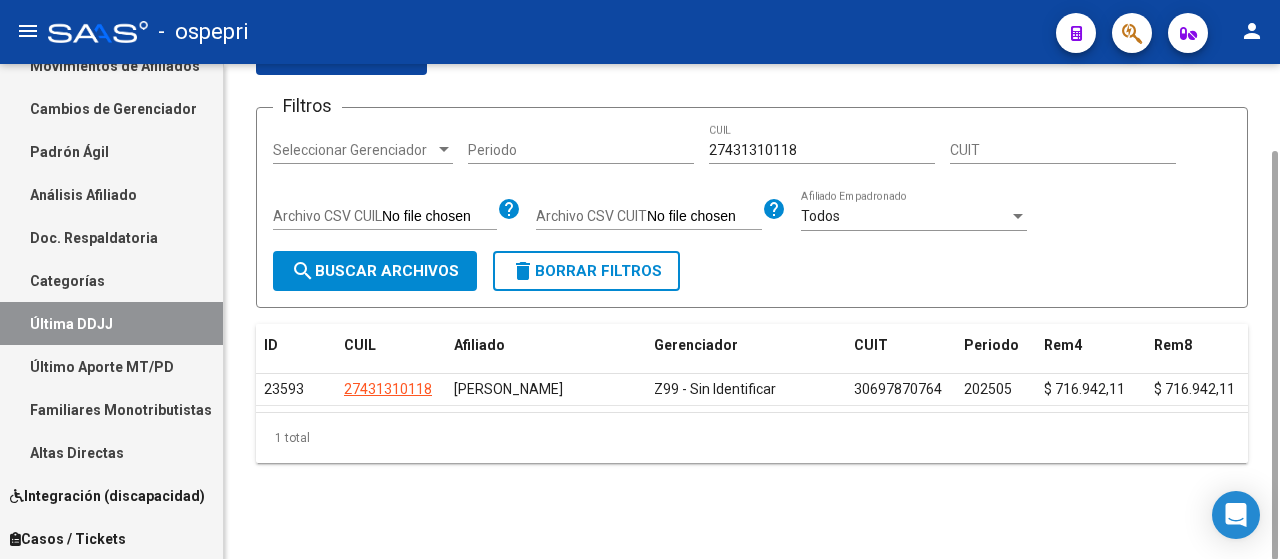 drag, startPoint x: 736, startPoint y: 445, endPoint x: 787, endPoint y: 441, distance: 51.156624 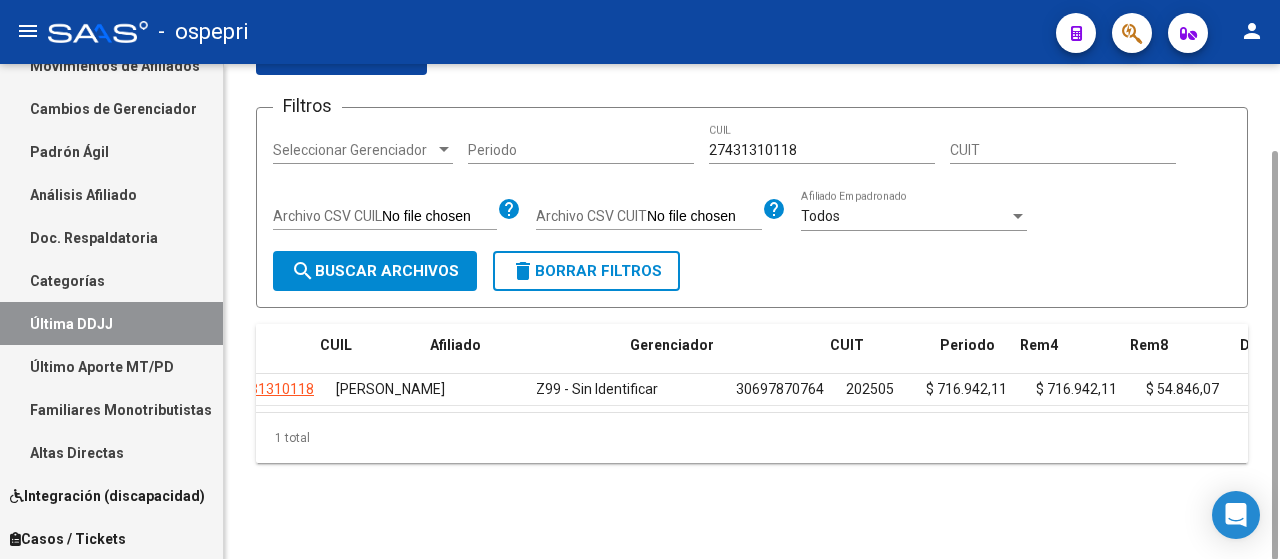 scroll, scrollTop: 0, scrollLeft: 0, axis: both 